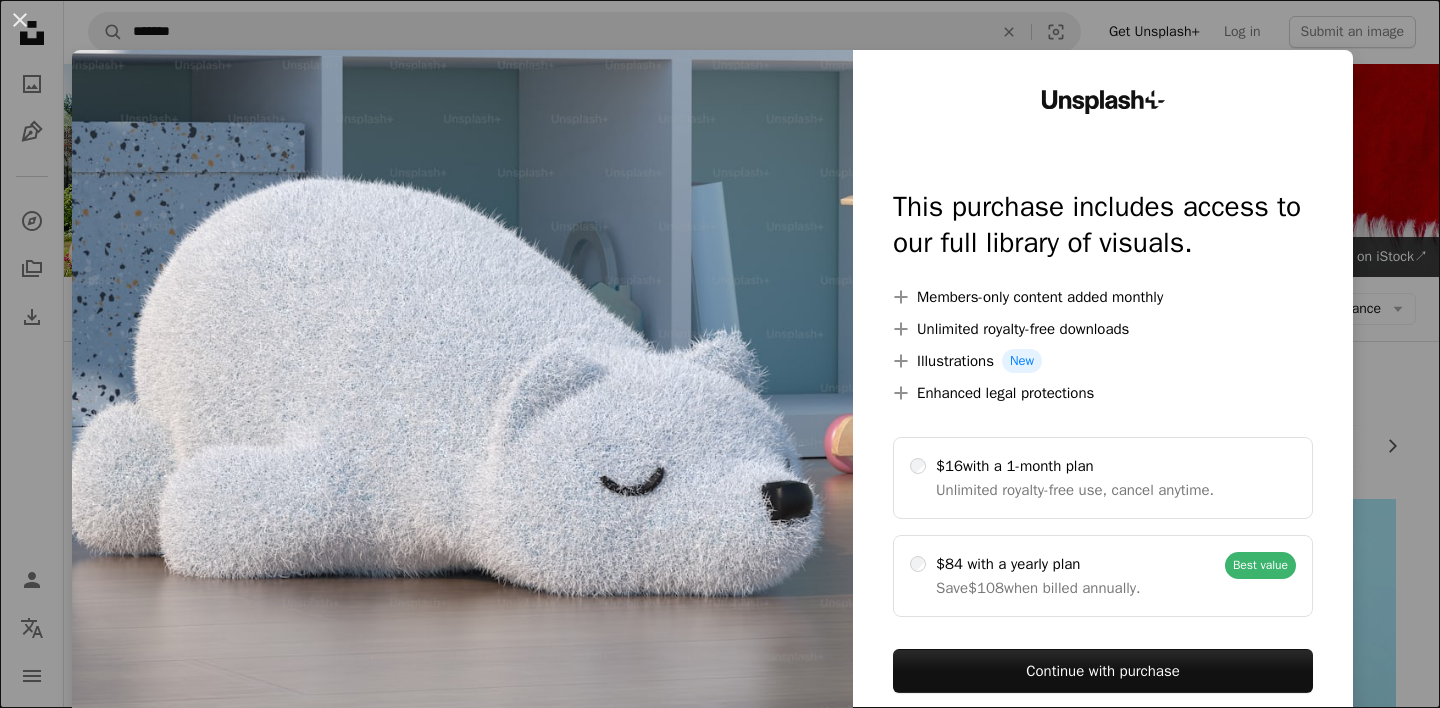 scroll, scrollTop: 326, scrollLeft: 0, axis: vertical 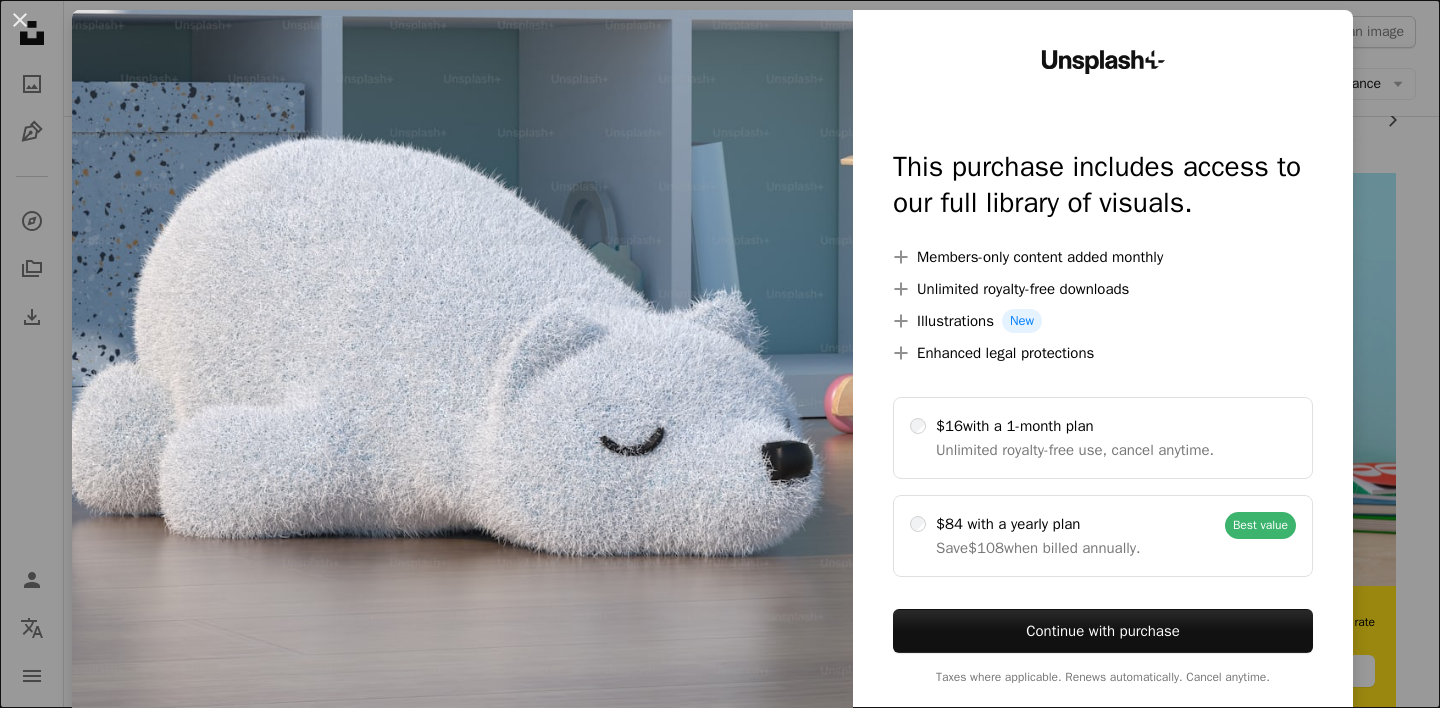 click on "An X shape Unsplash+ This purchase includes access to our full library of visuals. A plus sign Members-only content added monthly A plus sign Unlimited royalty-free downloads A plus sign Illustrations  New A plus sign Enhanced legal protections $16  with a 1-month plan Unlimited royalty-free use, cancel anytime. $84   with a yearly plan Save  $108  when billed annually. Best value Continue with purchase Taxes where applicable. Renews automatically. Cancel anytime." at bounding box center [720, 354] 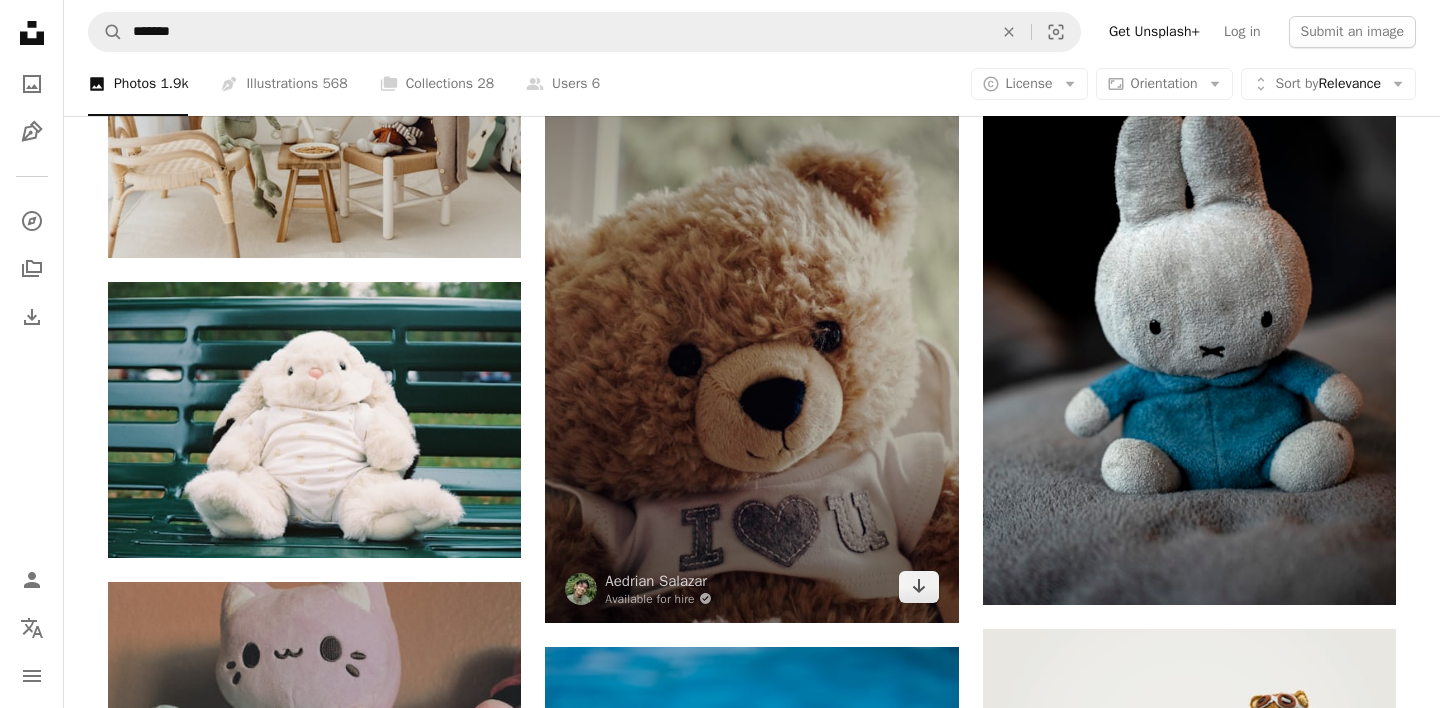 scroll, scrollTop: 1176, scrollLeft: 0, axis: vertical 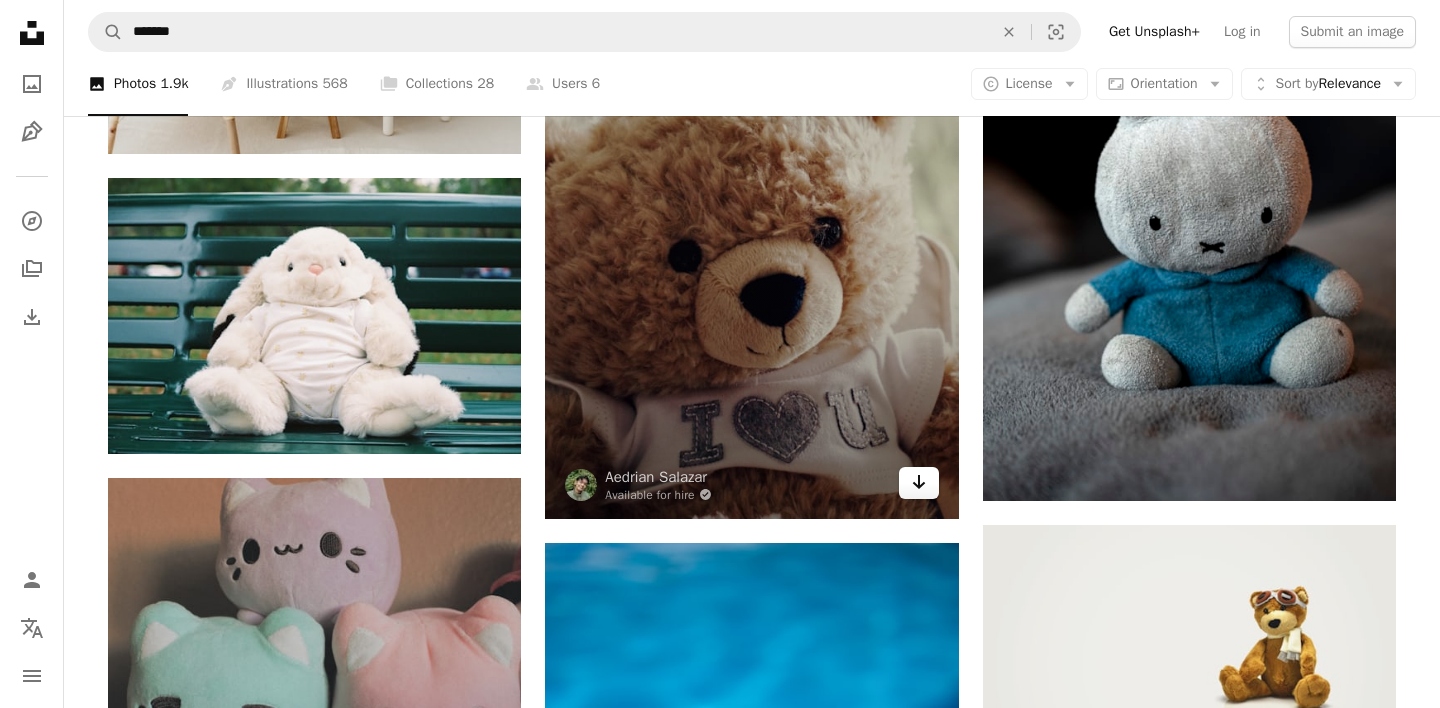 click on "Arrow pointing down" 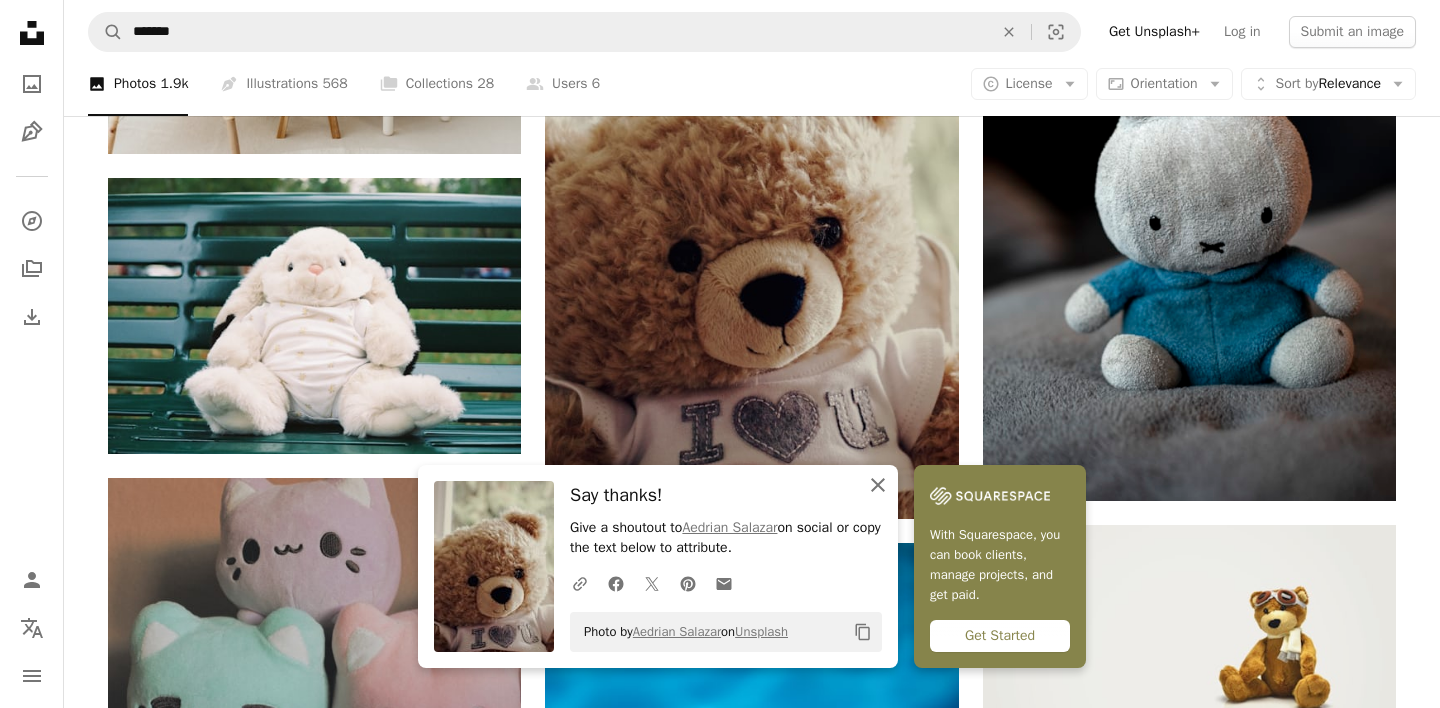 click on "An X shape" 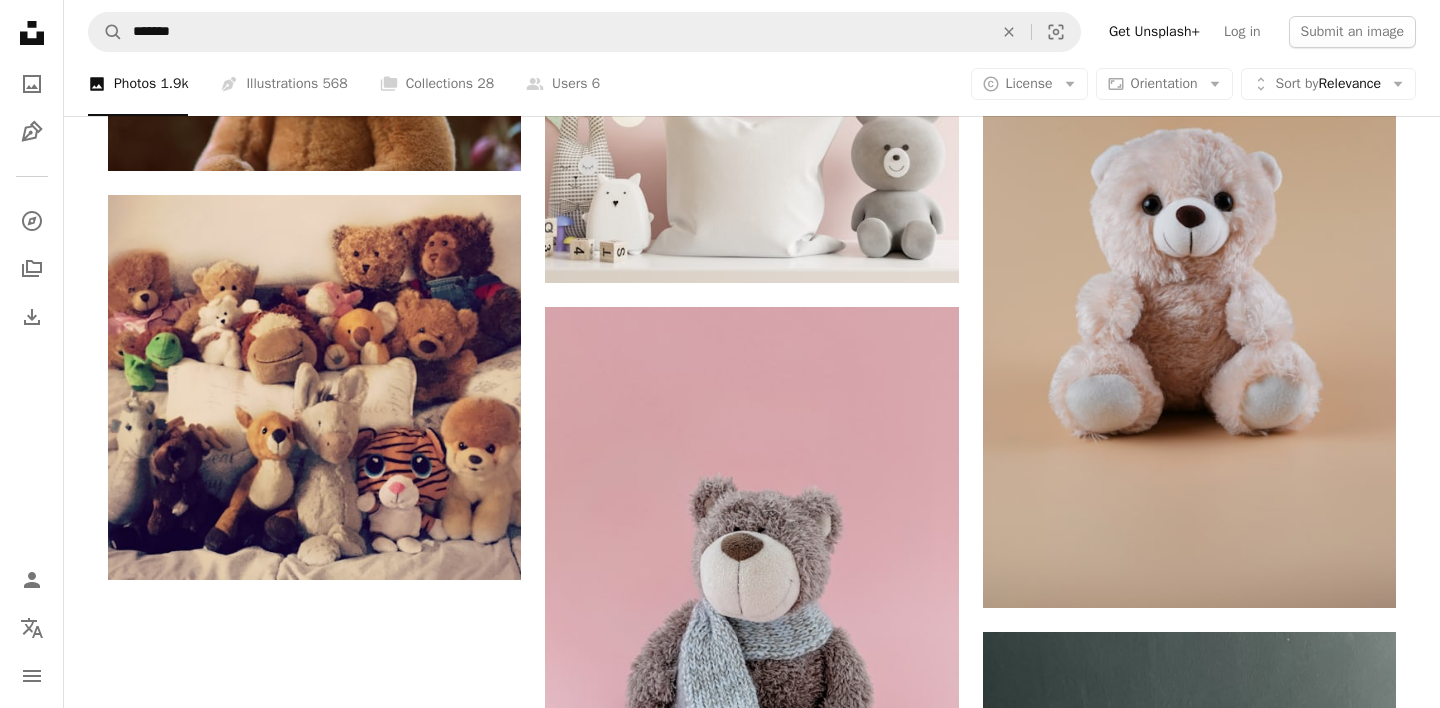 scroll, scrollTop: 2663, scrollLeft: 0, axis: vertical 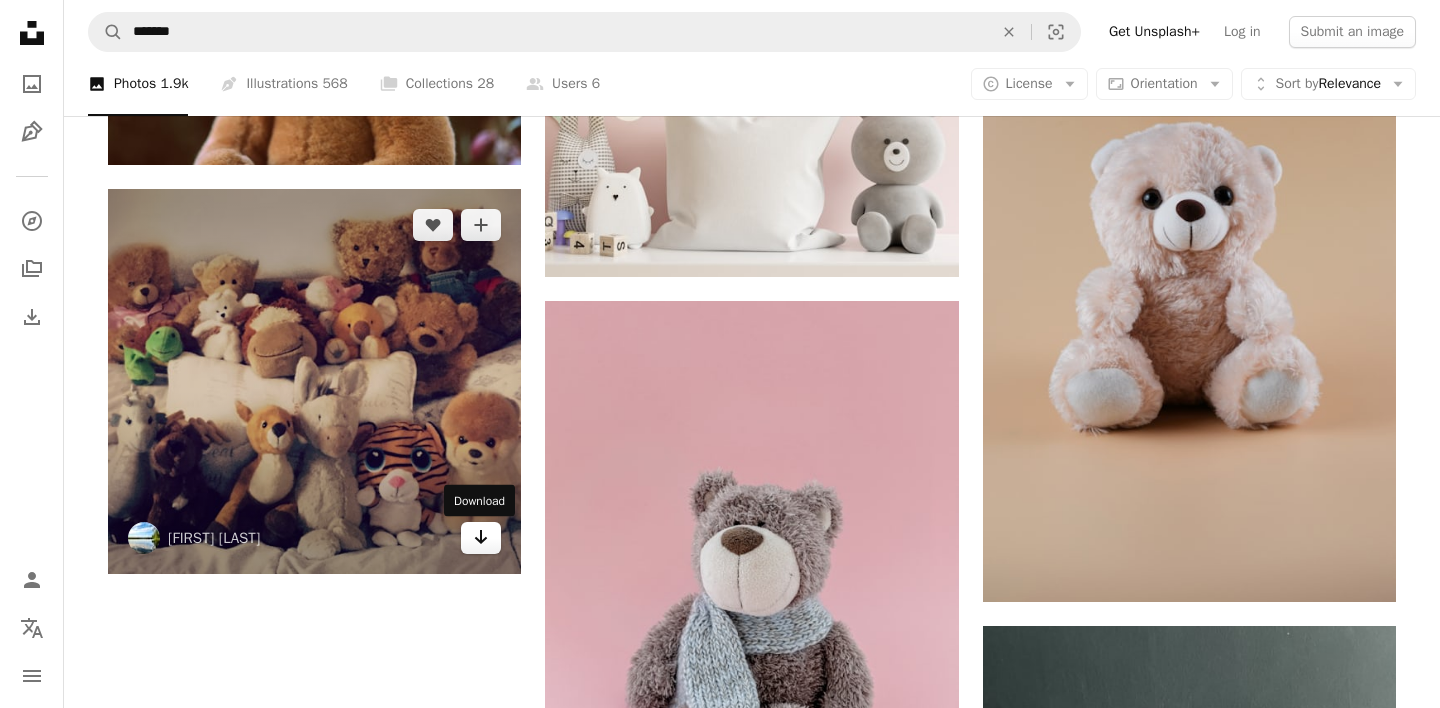 click 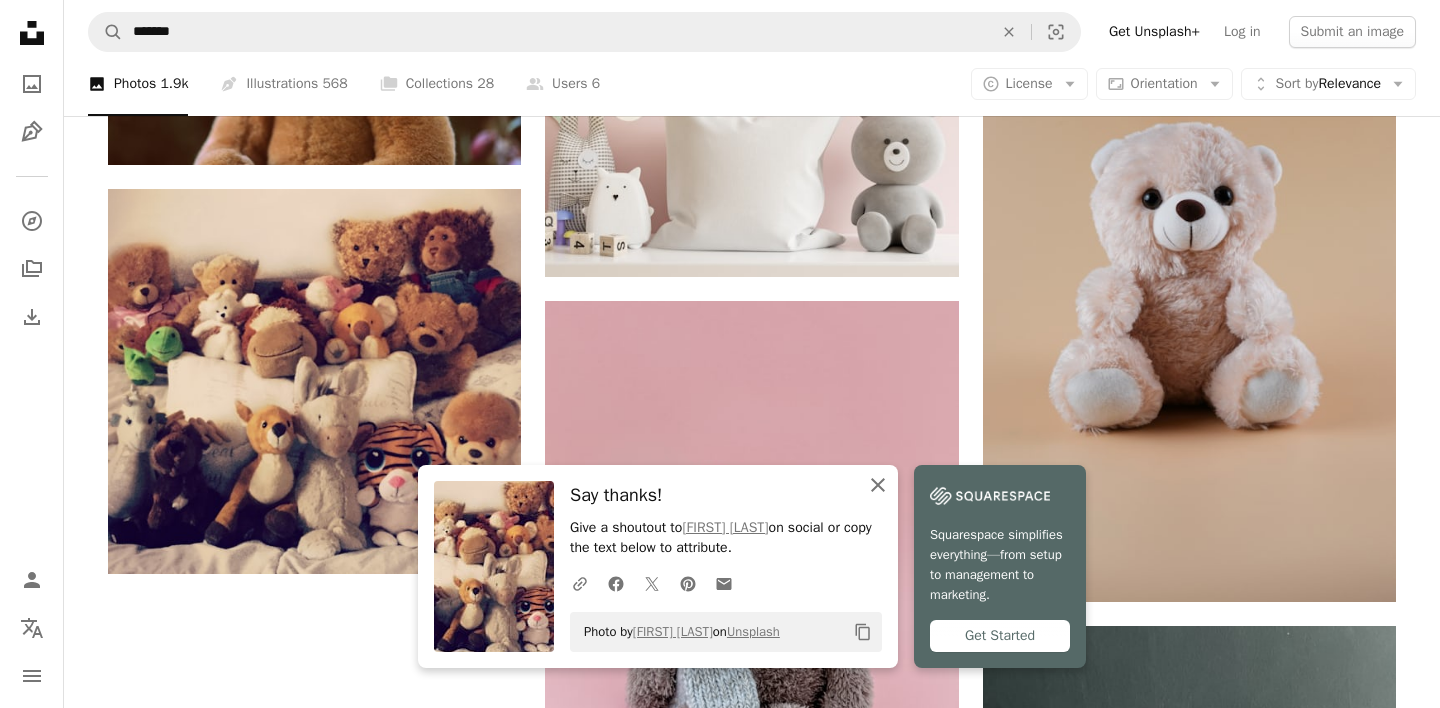 click on "An X shape" 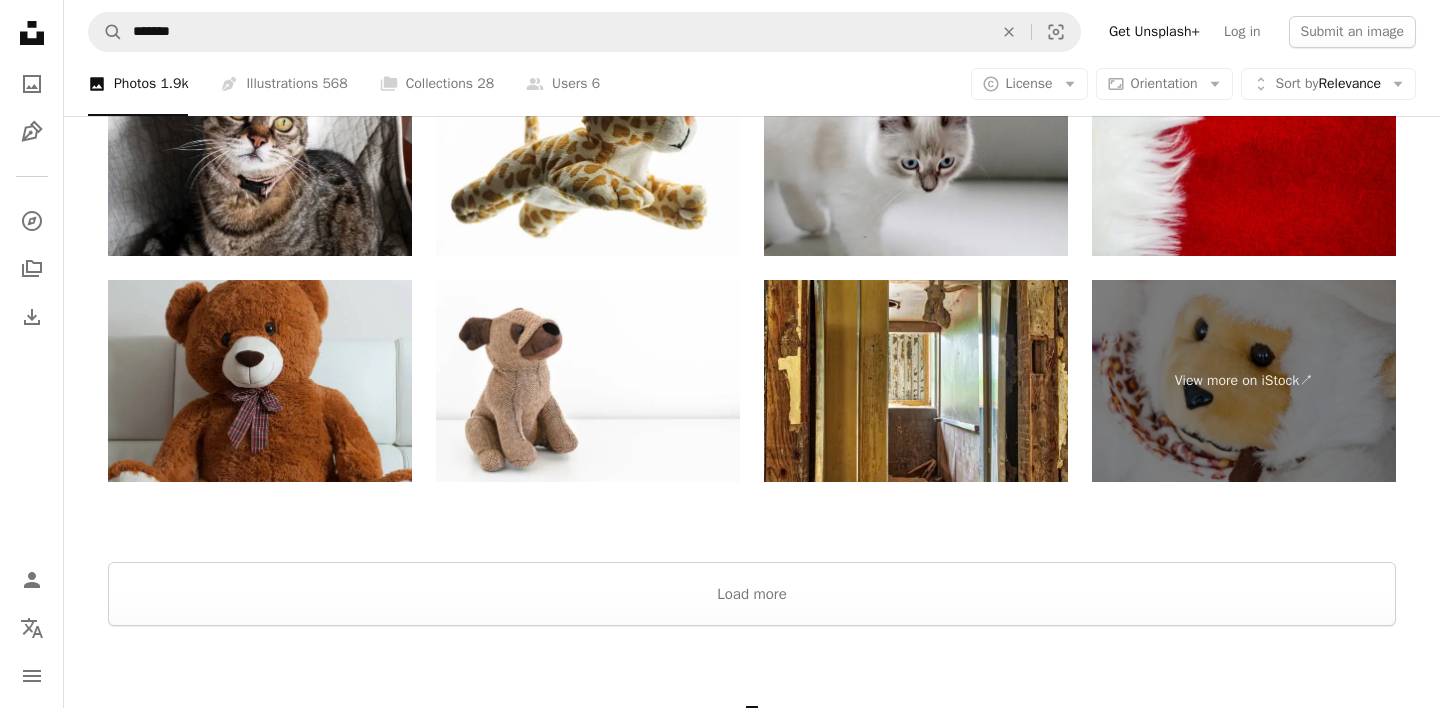 scroll, scrollTop: 3935, scrollLeft: 0, axis: vertical 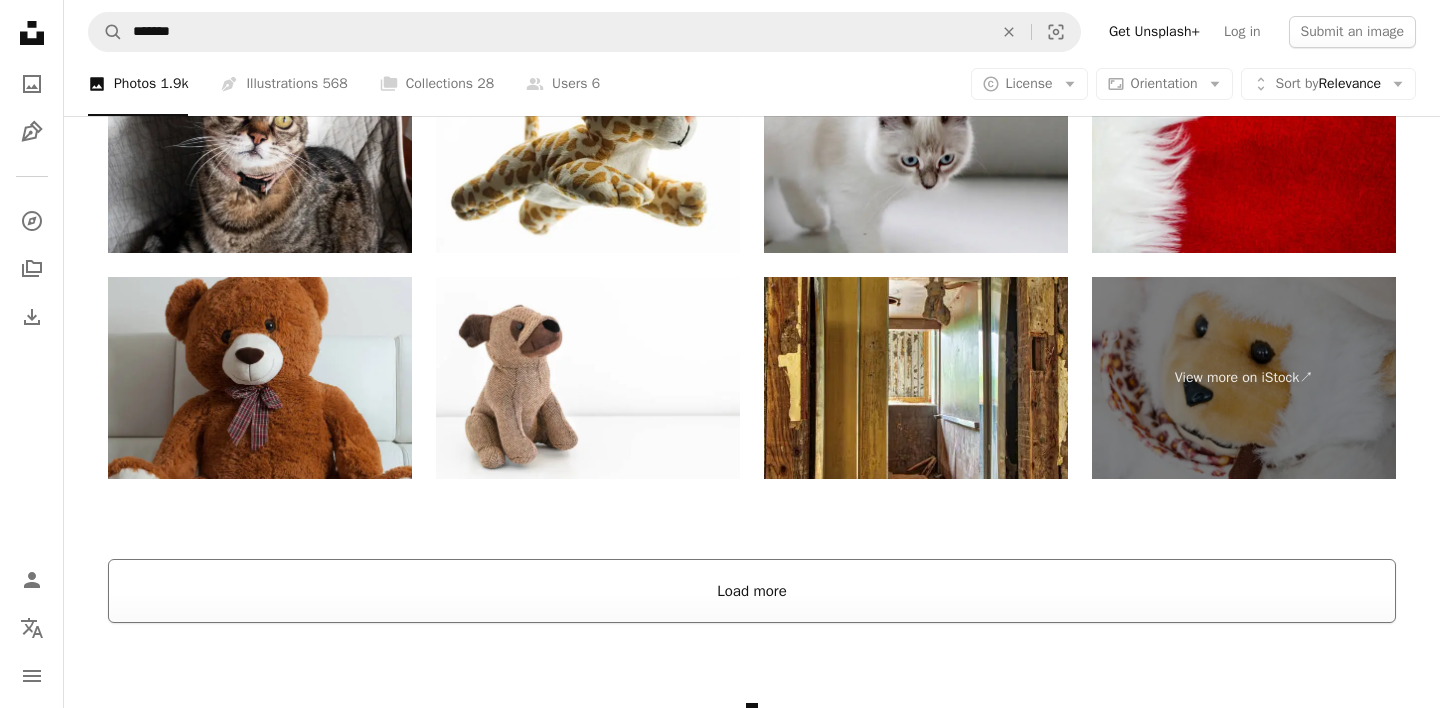 click on "Load more" at bounding box center (752, 591) 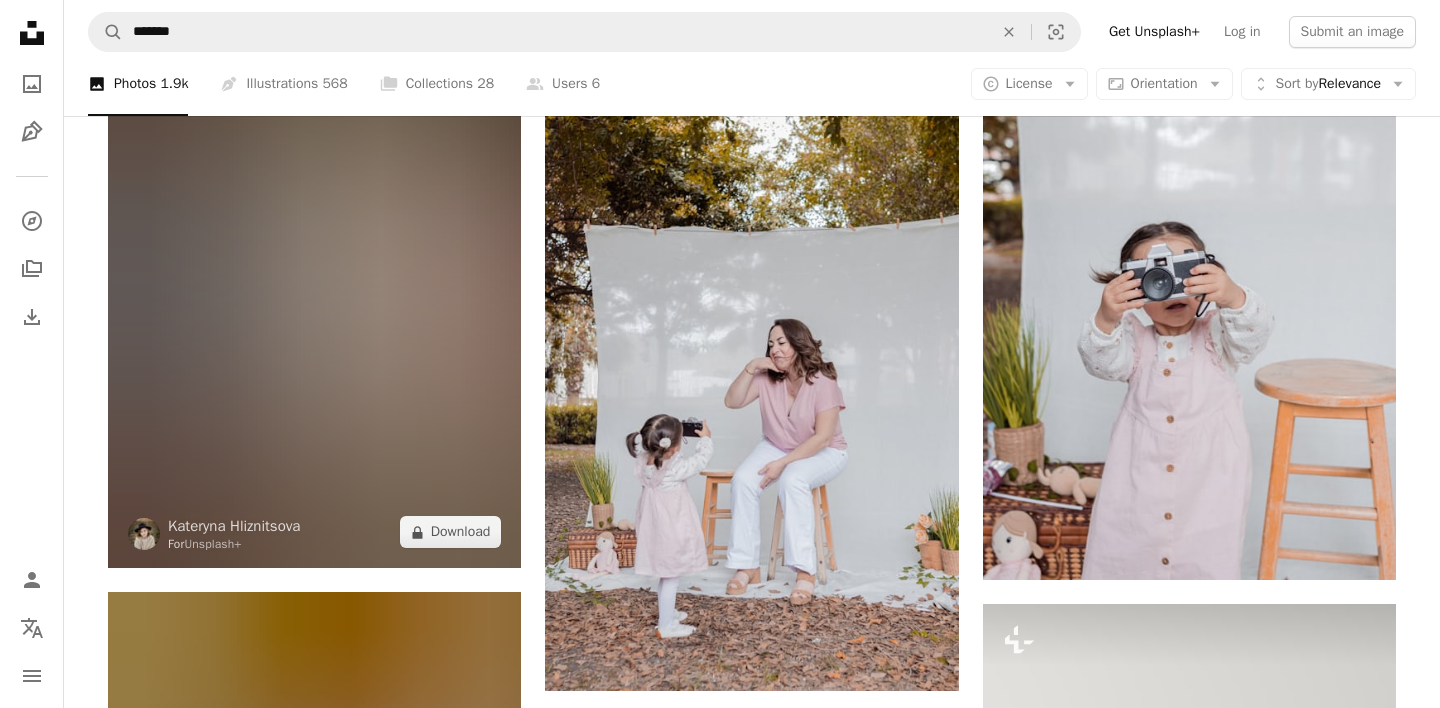 scroll, scrollTop: 4525, scrollLeft: 0, axis: vertical 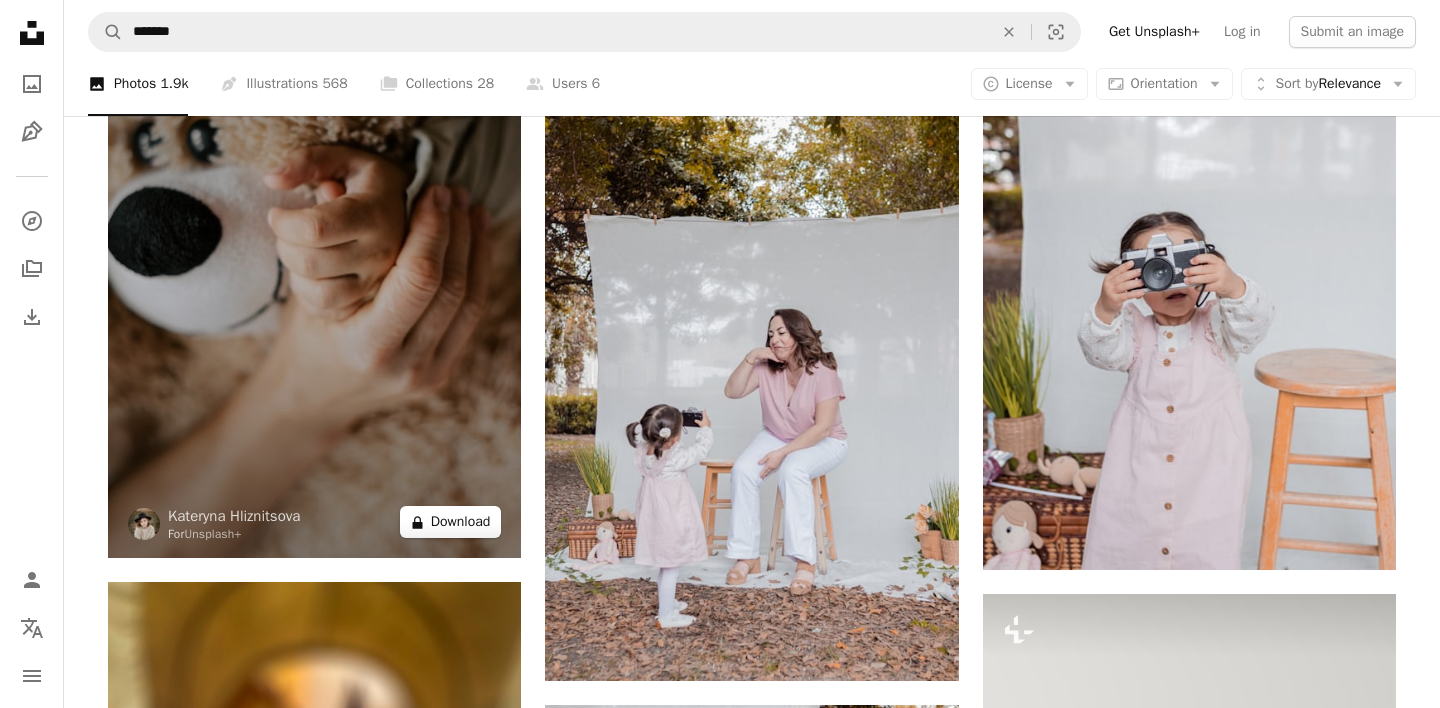 click on "A lock   Download" at bounding box center (451, 522) 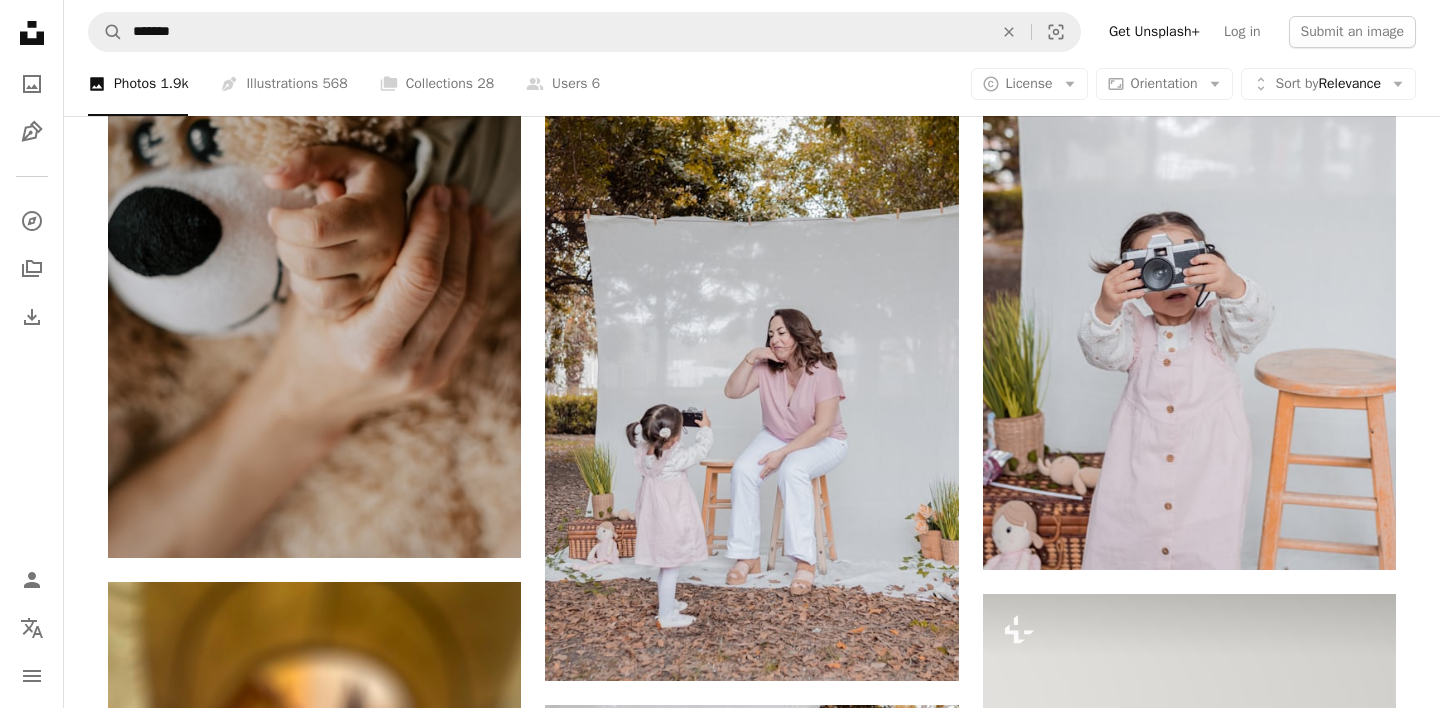 click on "An X shape Unsplash+ This purchase includes access to our full library of visuals. A plus sign Members-only content added monthly A plus sign Unlimited royalty-free downloads A plus sign Illustrations  New A plus sign Enhanced legal protections $16  with a 1-month plan Unlimited royalty-free use, cancel anytime. $84   with a yearly plan Save  $108  when billed annually. Best value Continue with purchase Taxes where applicable. Renews automatically. Cancel anytime." at bounding box center (720, 7019) 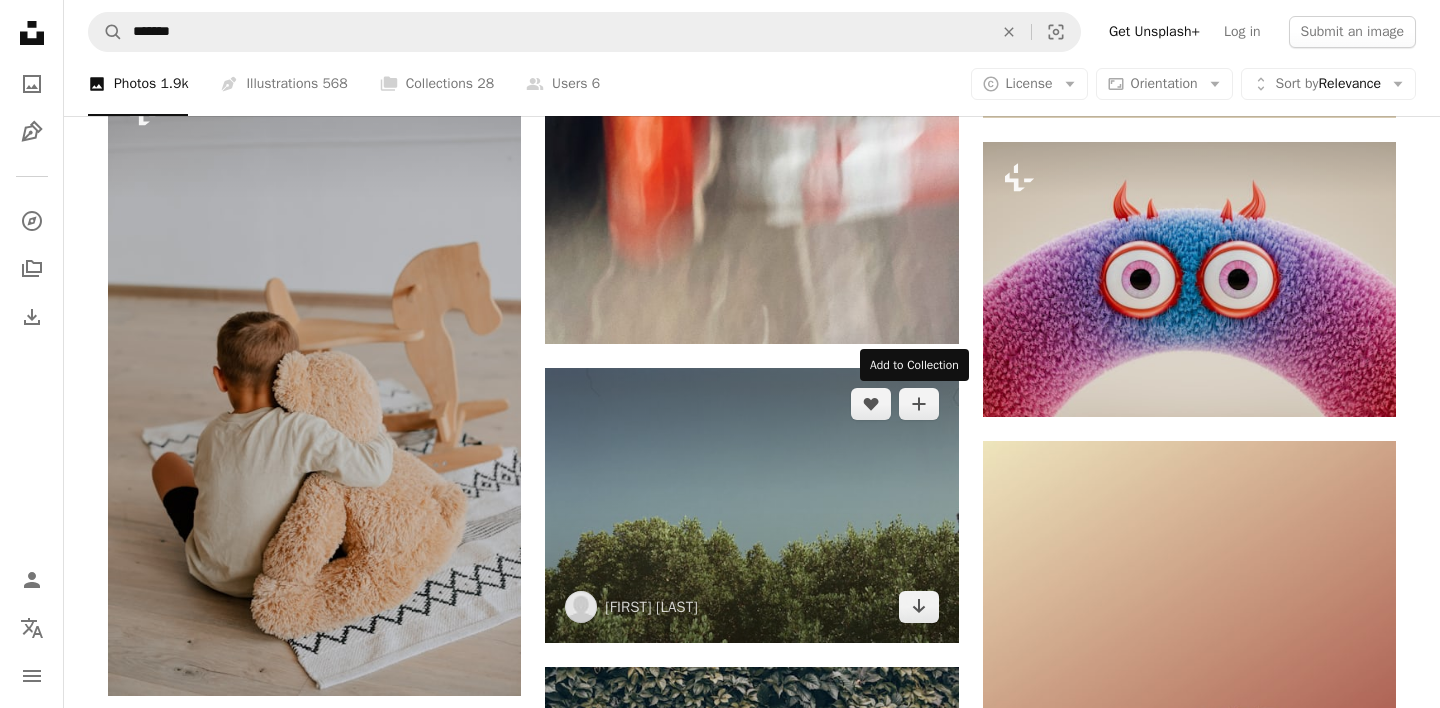 scroll, scrollTop: 10184, scrollLeft: 0, axis: vertical 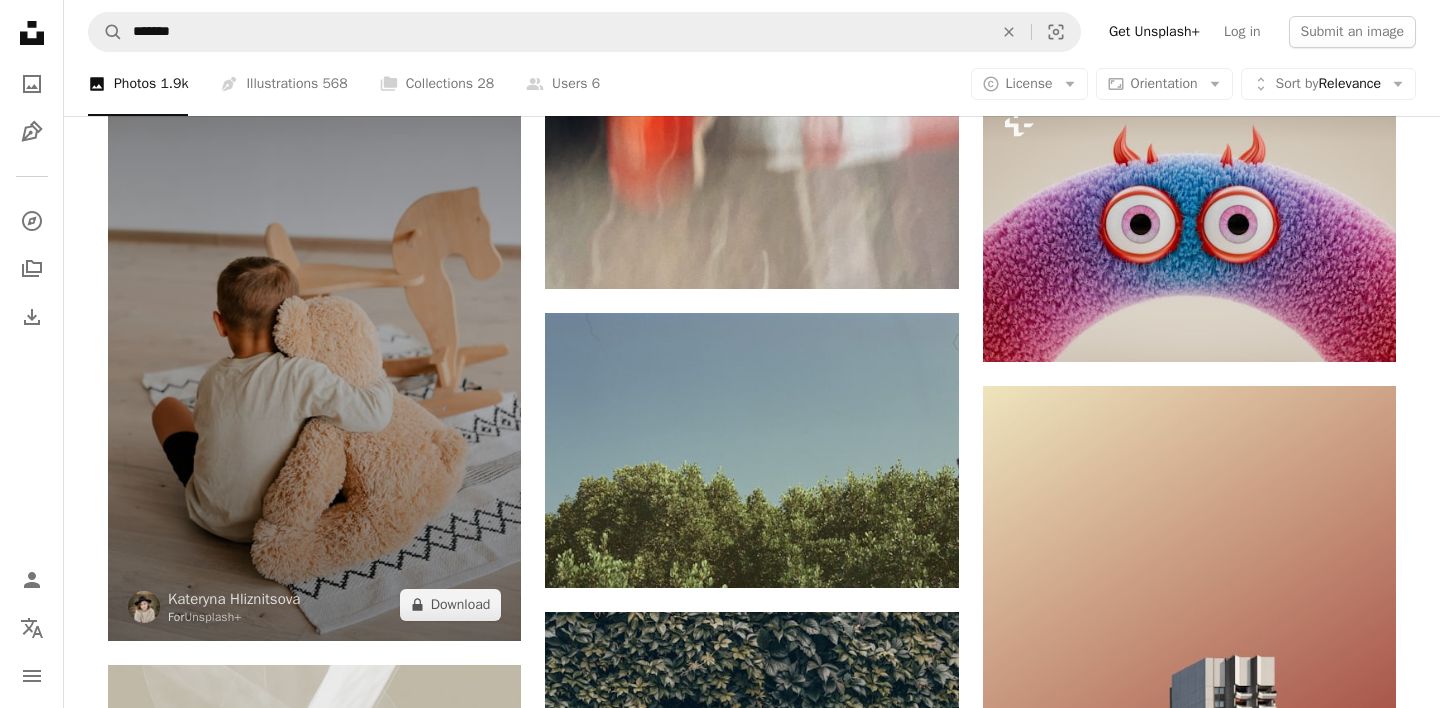 click at bounding box center [314, 330] 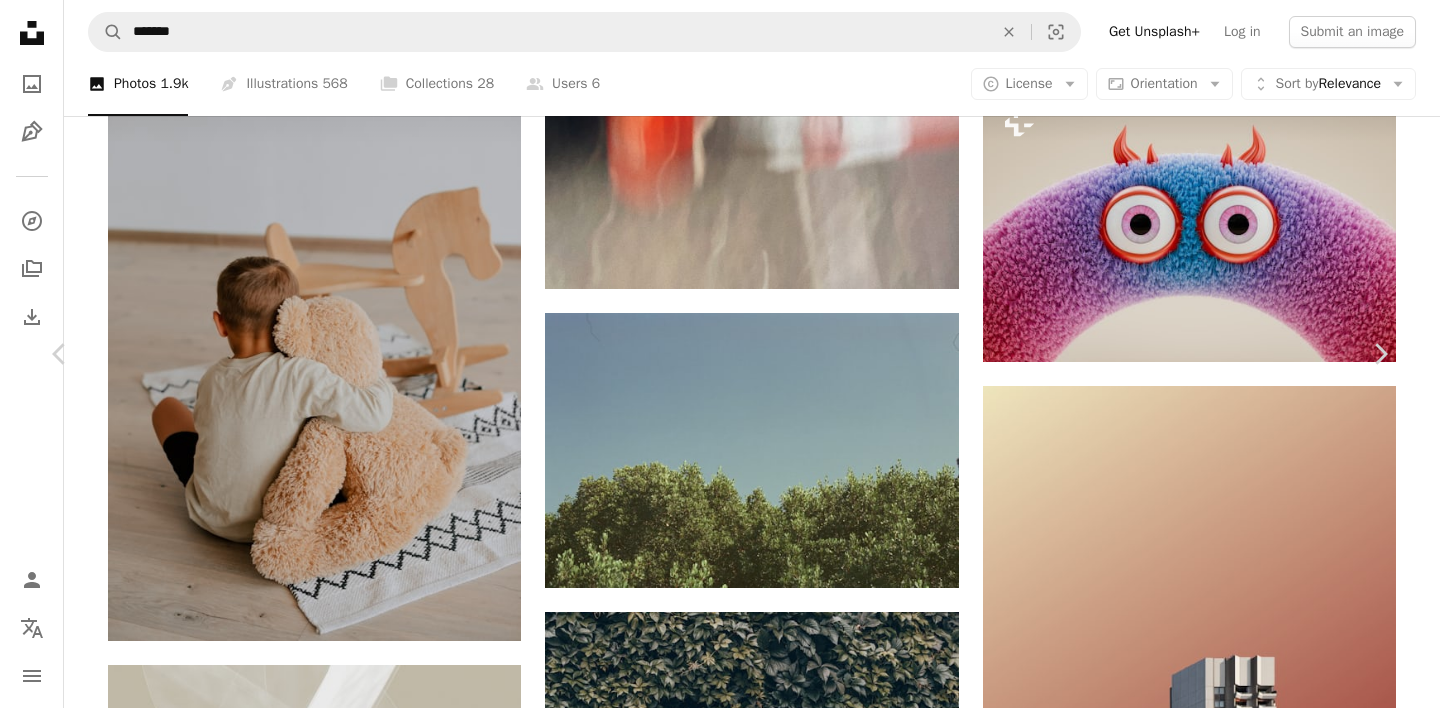 scroll, scrollTop: 0, scrollLeft: 0, axis: both 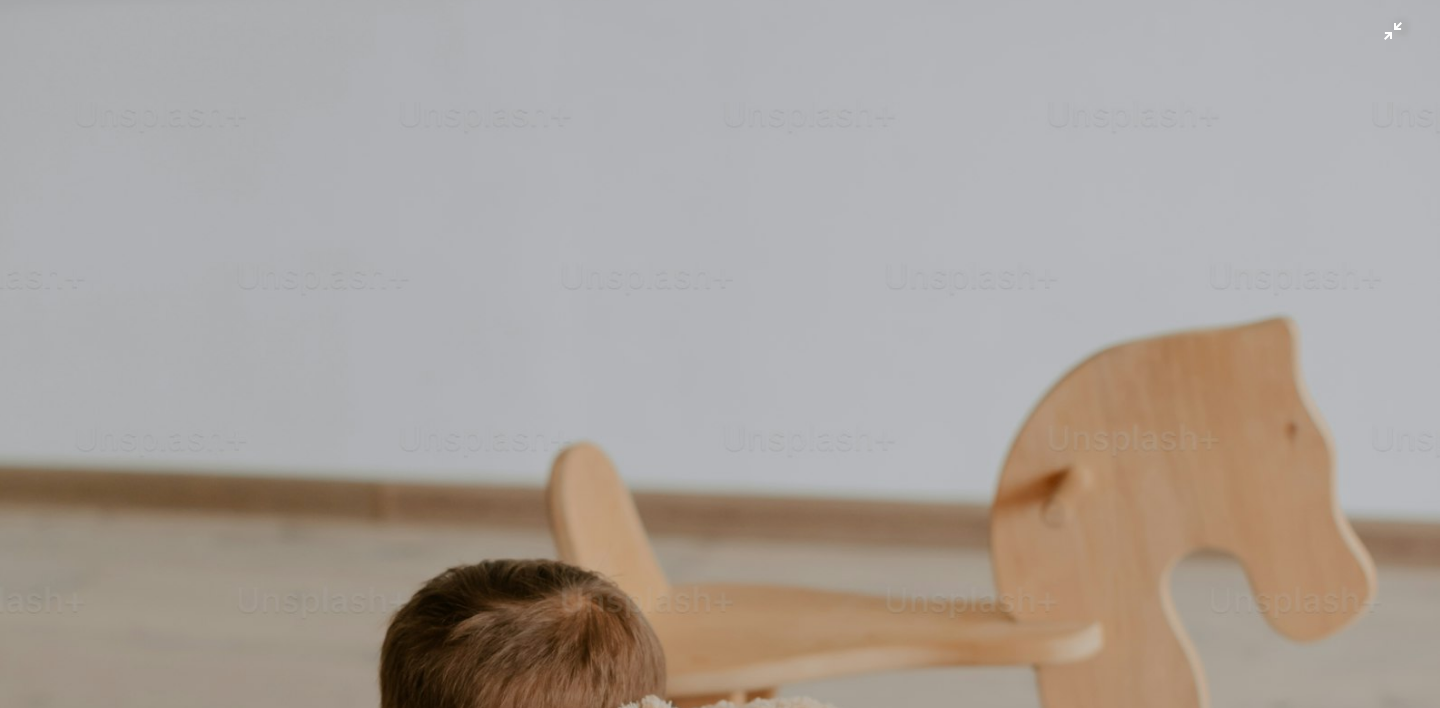 click at bounding box center [720, 819] 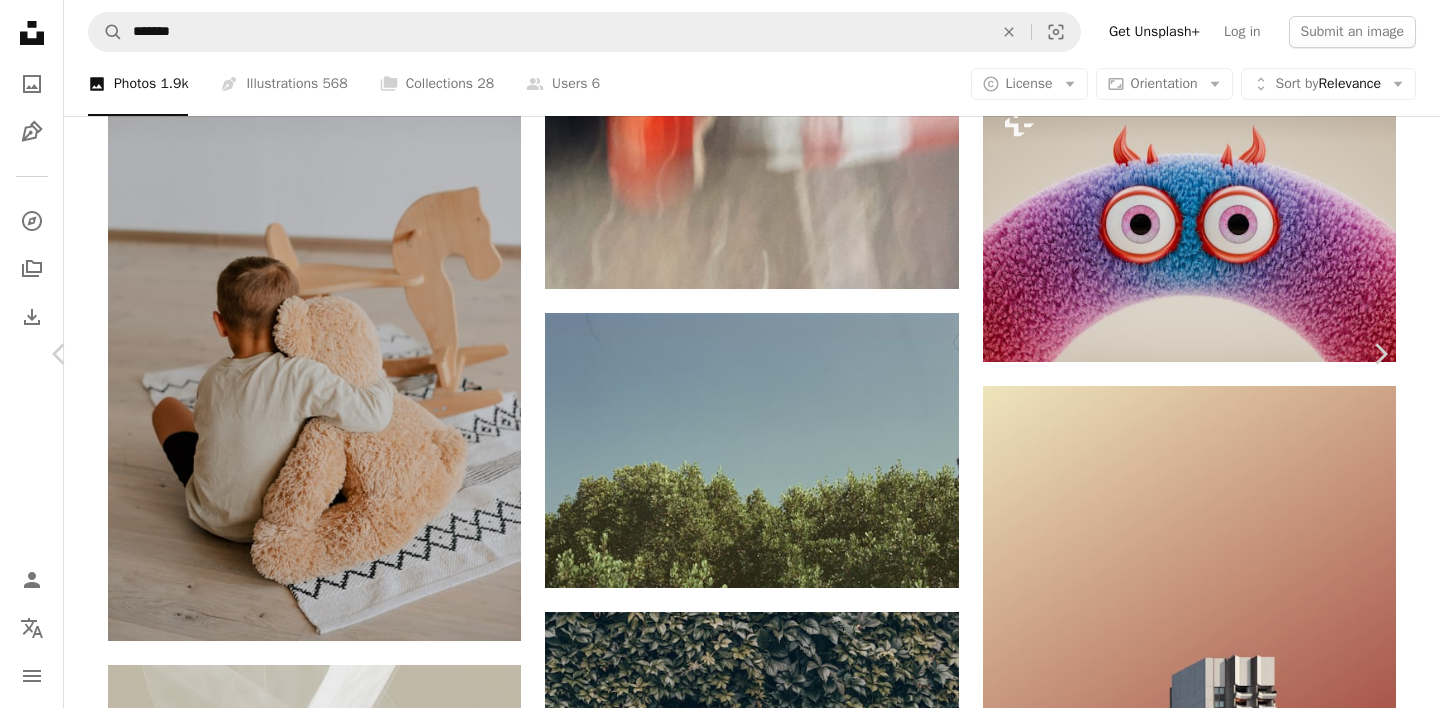 scroll, scrollTop: 27, scrollLeft: 0, axis: vertical 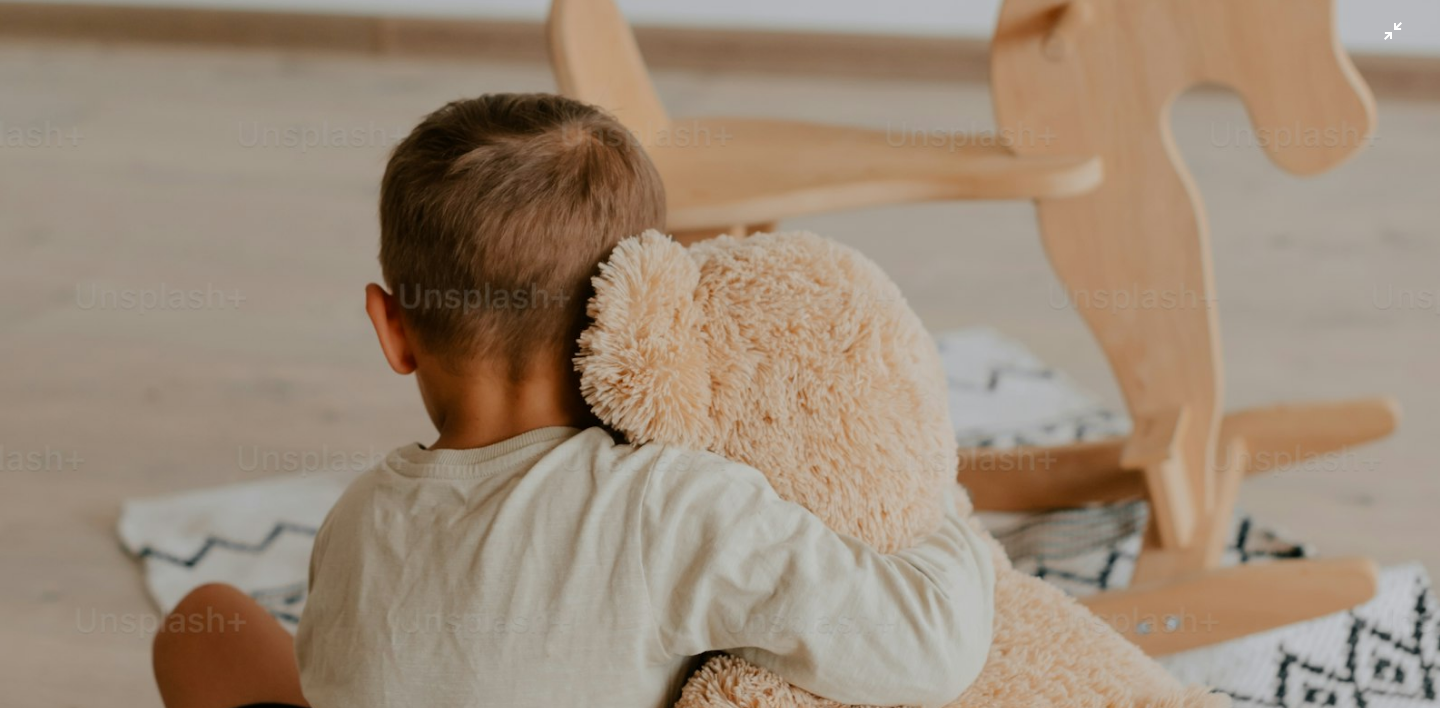 click at bounding box center (720, 353) 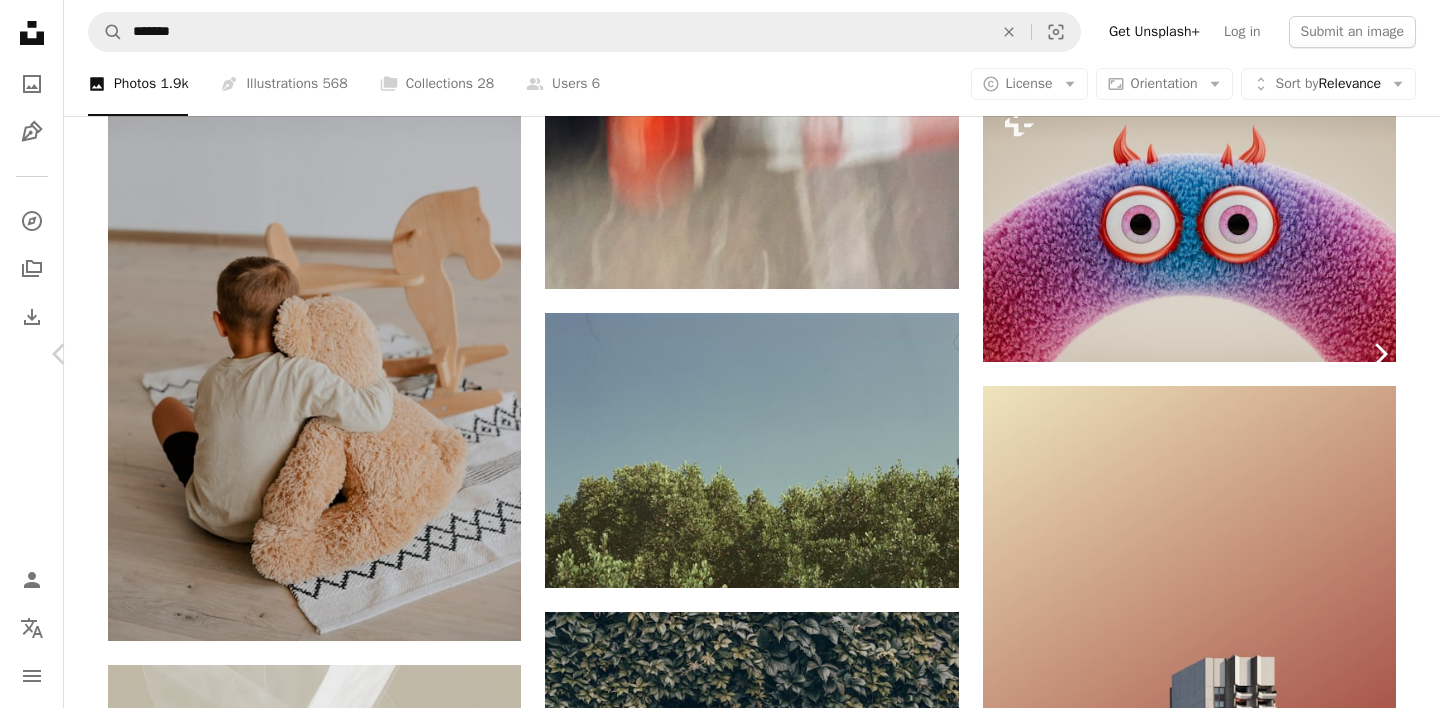 click on "Chevron right" at bounding box center (1380, 354) 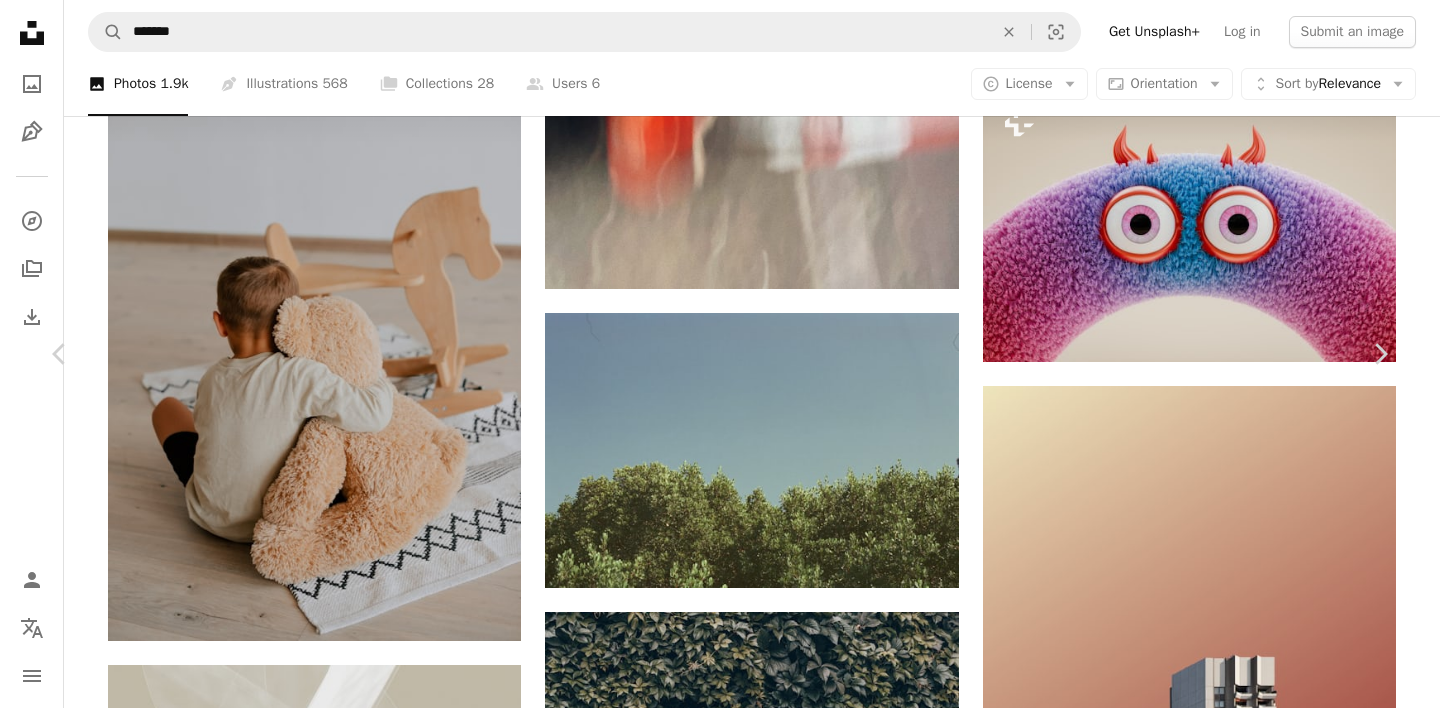 click on "An X shape Chevron left Chevron right [ORGANIZATION] [ORGANIZATION] A heart A plus sign Edit image   Plus sign for Unsplash+ Download free Chevron down Zoom in Views 1,074,731 Downloads 4,978 Featured in Photos ,  3D Renders A forward-right arrow Share Info icon Info More Actions Calendar outlined Published on  November 7, 2022 Safety Free to use under the  Unsplash License digital image render wedding white wedding gown gown bridal veil HD Wallpapers Browse premium related images on iStock  |  Save 20% with code UNSPLASH20 View more on iStock  ↗ Related images A heart A plus sign Resource Database Available for hire A checkmark inside of a circle Arrow pointing down A heart A plus sign BoliviaInteligente Arrow pointing down A heart A plus sign Sandip Kalal Available for hire A checkmark inside of a circle Arrow pointing down A heart A plus sign Pawel Czerwinski Arrow pointing down A heart A plus sign Pawel Czerwinski Arrow pointing down A heart A plus sign Maria Hossmar Arrow pointing down A heart A plus sign" at bounding box center (720, 4181) 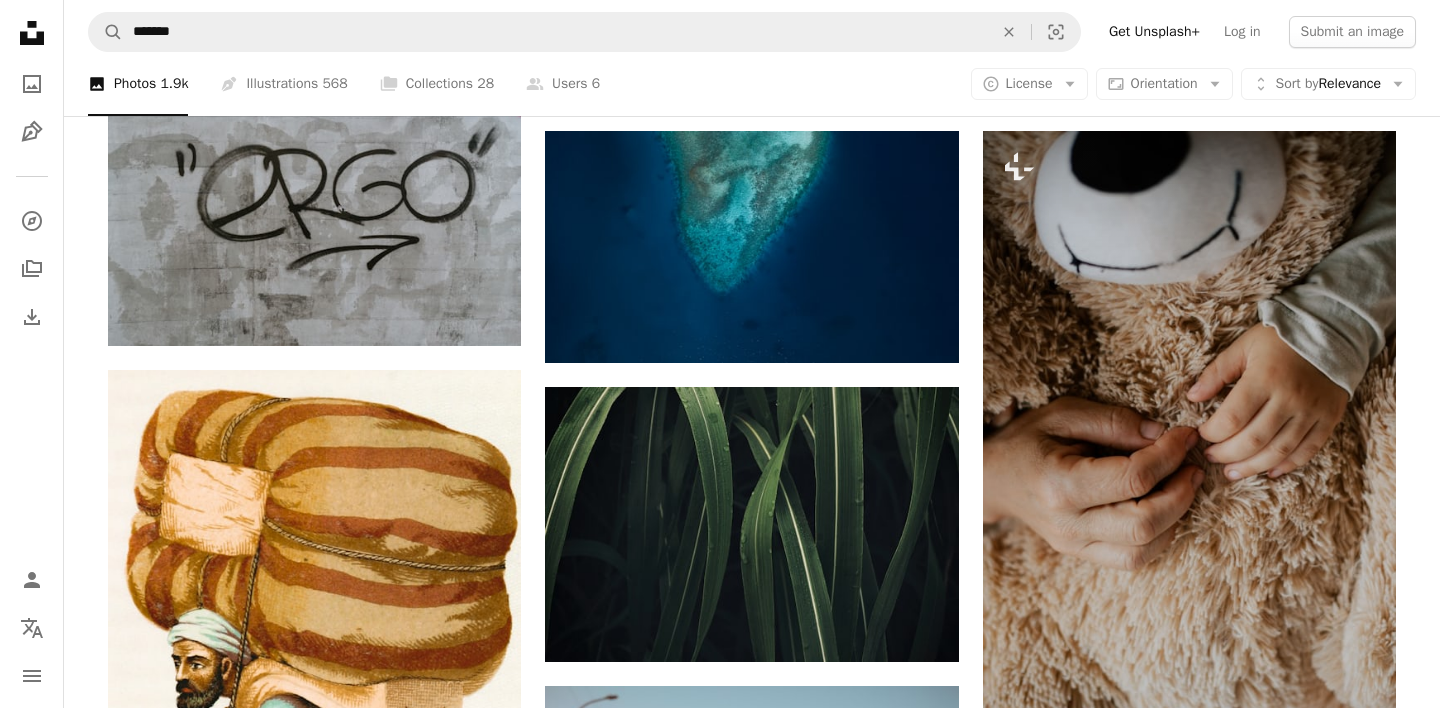 scroll, scrollTop: 7651, scrollLeft: 0, axis: vertical 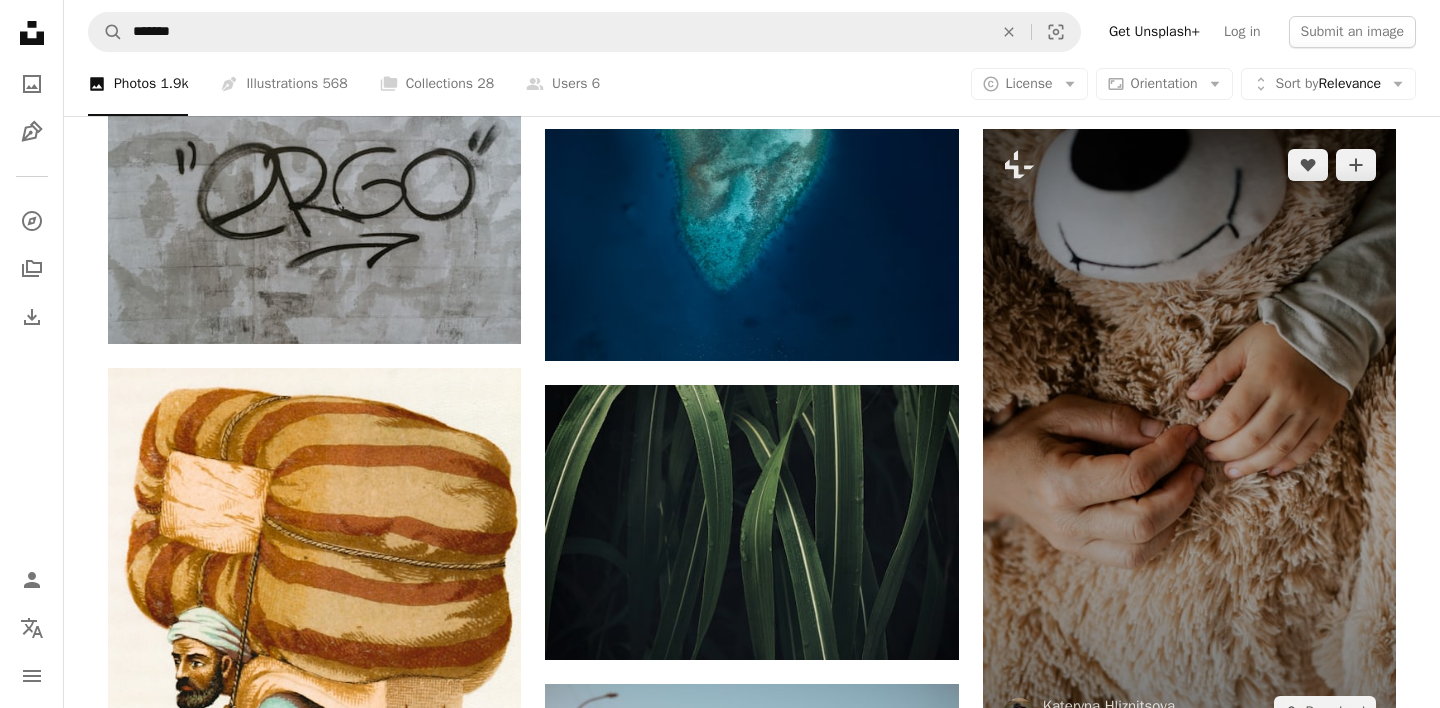 click at bounding box center [1189, 438] 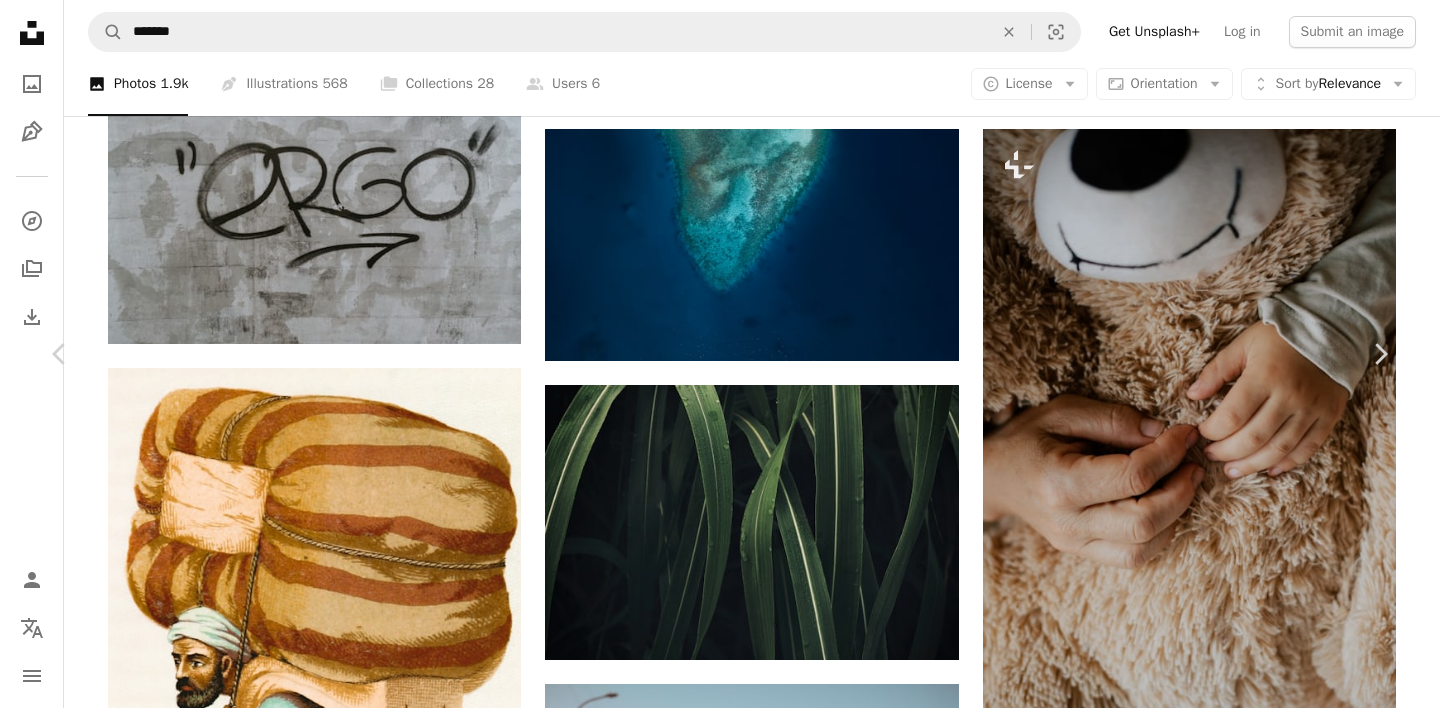 type 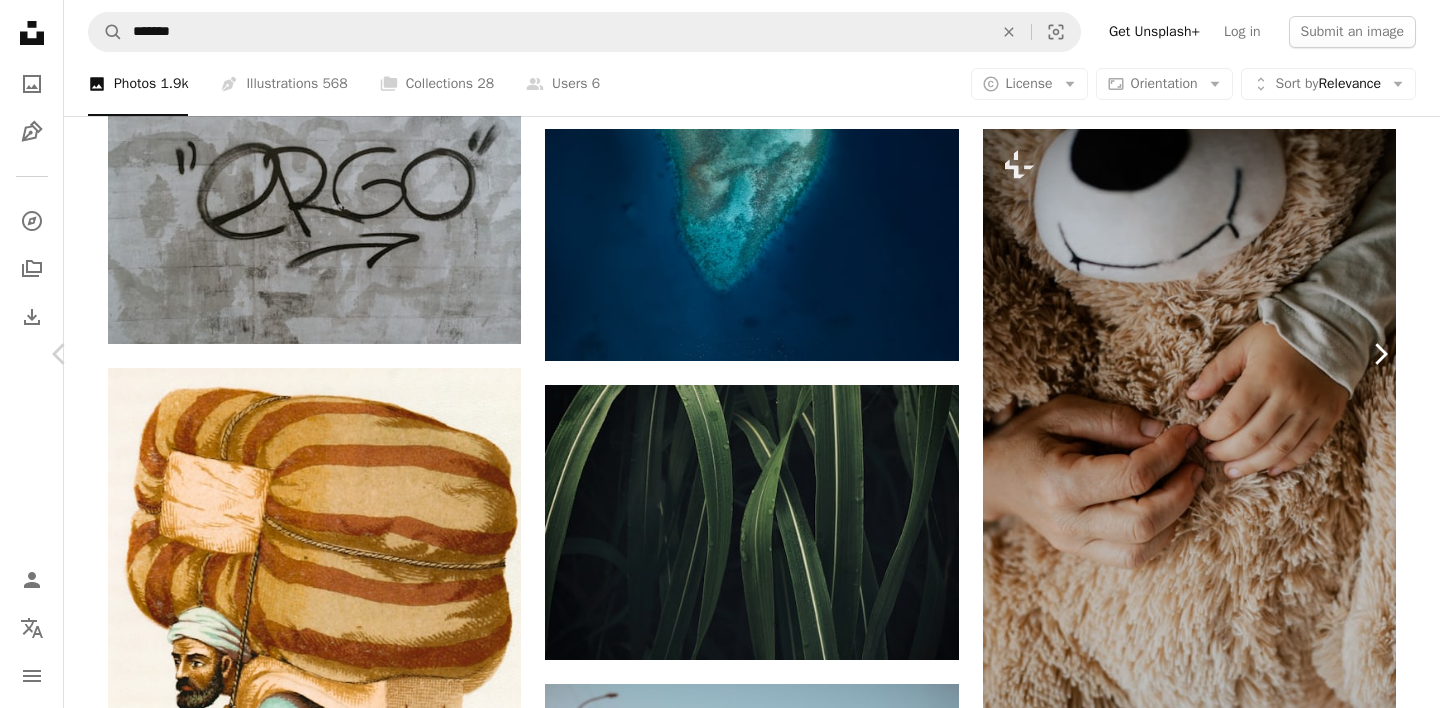click on "Chevron right" at bounding box center [1380, 354] 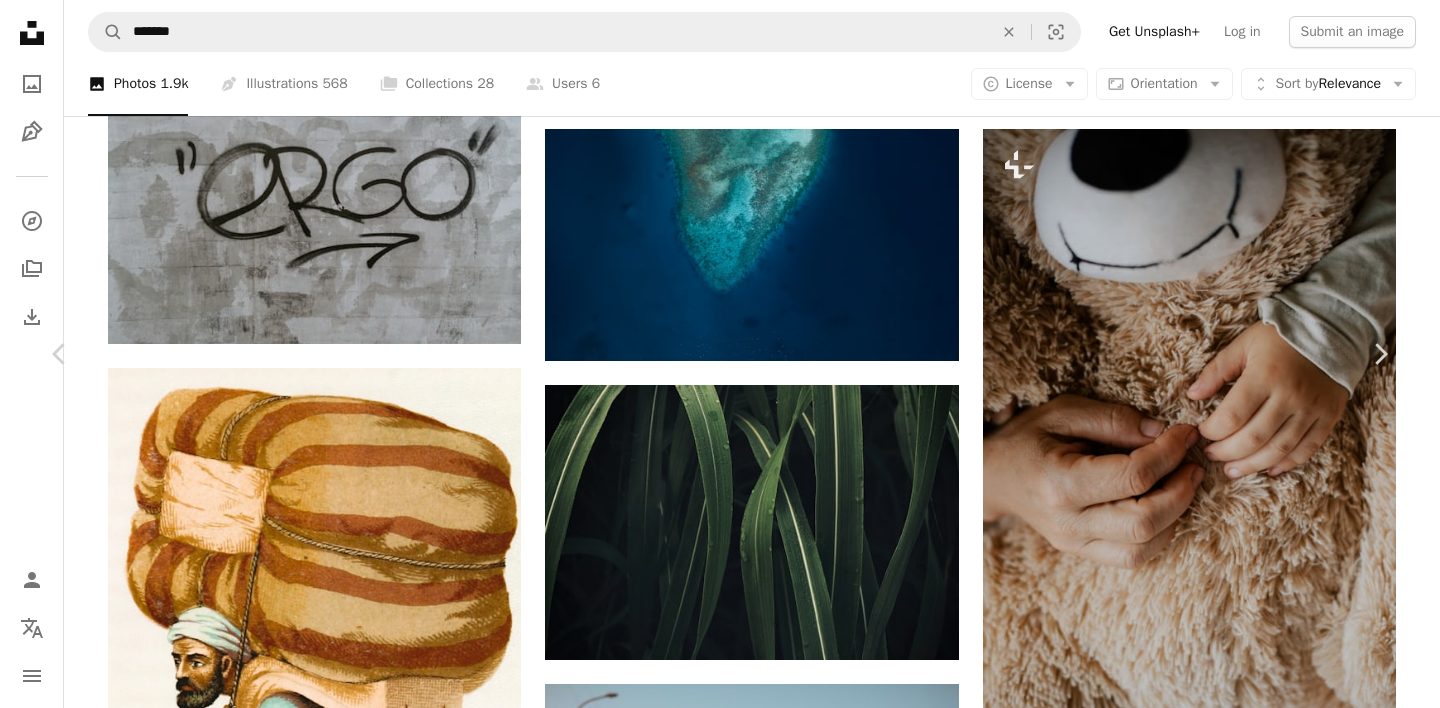 click on "An X shape Chevron left Chevron right [ORGANIZATION] [ORGANIZATION] A heart A plus sign Edit image   Plus sign for Unsplash+ Download free Chevron down Zoom in Views 656,386 Downloads 2,364 Featured in Photos A forward-right arrow Share Info icon Info More Actions Image taken from page 87 of 'Oriental and Sacred Scences, from notes of travel in Greece, Turkey and Palestine' Read more Calendar outlined Published on  January 27, 2020 Safety Free to use under the  Unsplash License painting illustration Historical Photos & Images art human hand brown figurine Free stock photos Browse premium related images on iStock  |  Save 20% with code UNSPLASH20 View more on iStock  ↗ Related images A heart A plus sign [ORGANIZATION] Arrow pointing down A heart A plus sign The Cleveland Museum of Art Arrow pointing down Plus sign for Unsplash+ A heart A plus sign Getty Images For  Unsplash+ A lock   Download A heart A plus sign Didi Paul Available for hire A checkmark inside of a circle Arrow pointing down A heart A heart" at bounding box center (720, 9572) 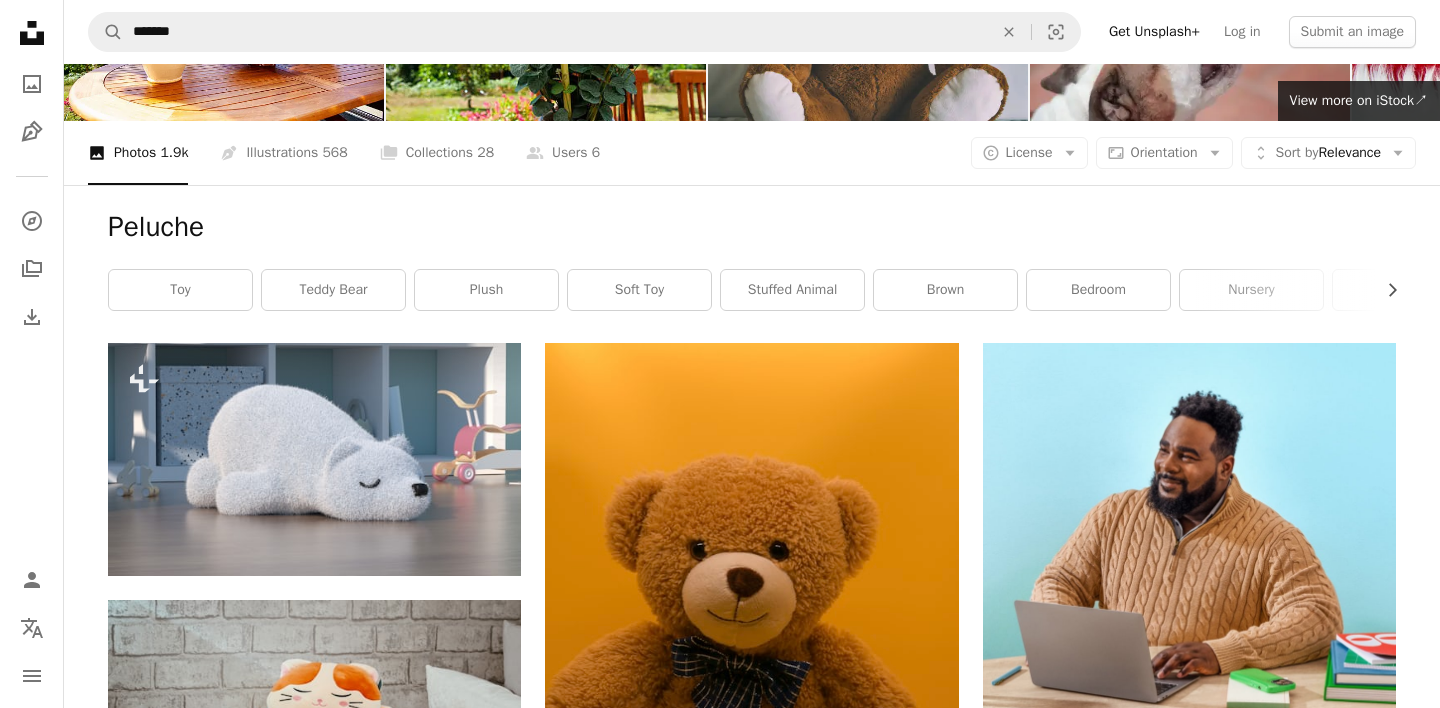 scroll, scrollTop: 98, scrollLeft: 0, axis: vertical 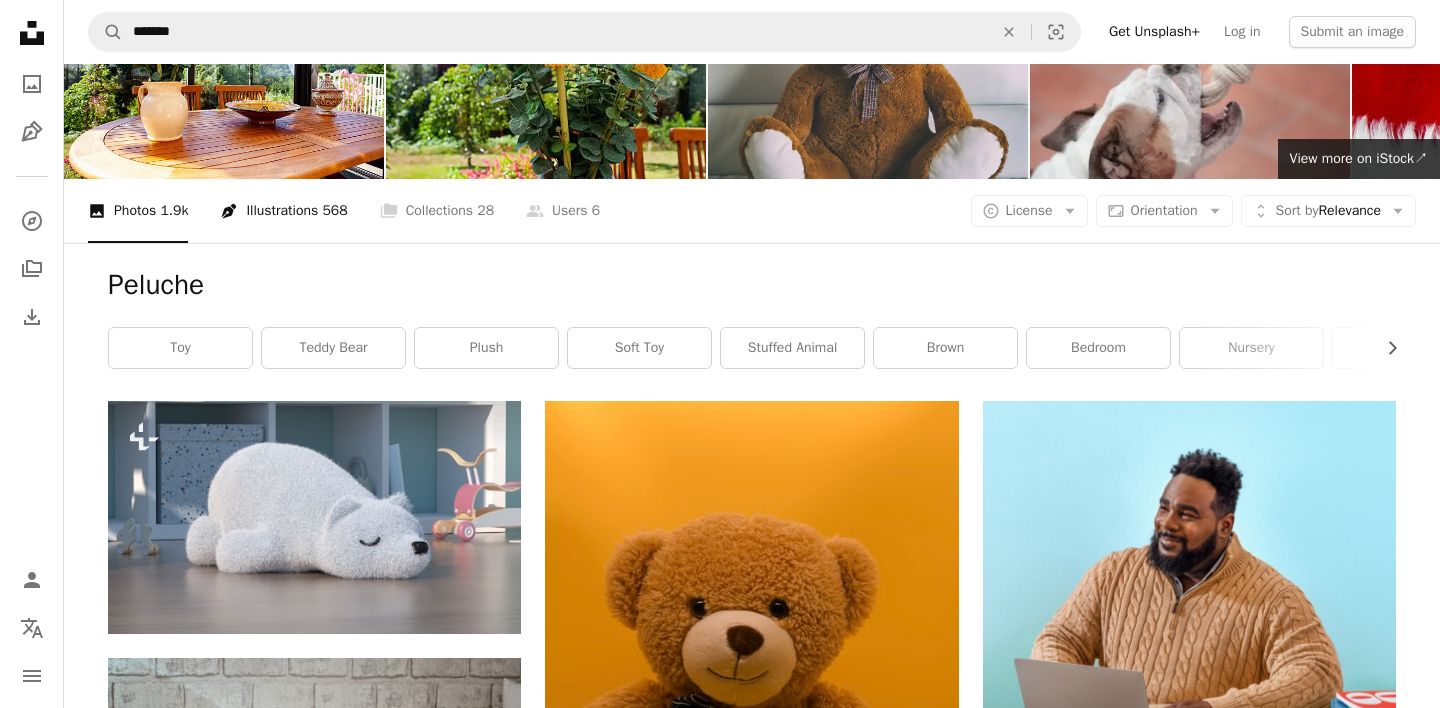 click on "Pen Tool Illustrations   568" at bounding box center [283, 211] 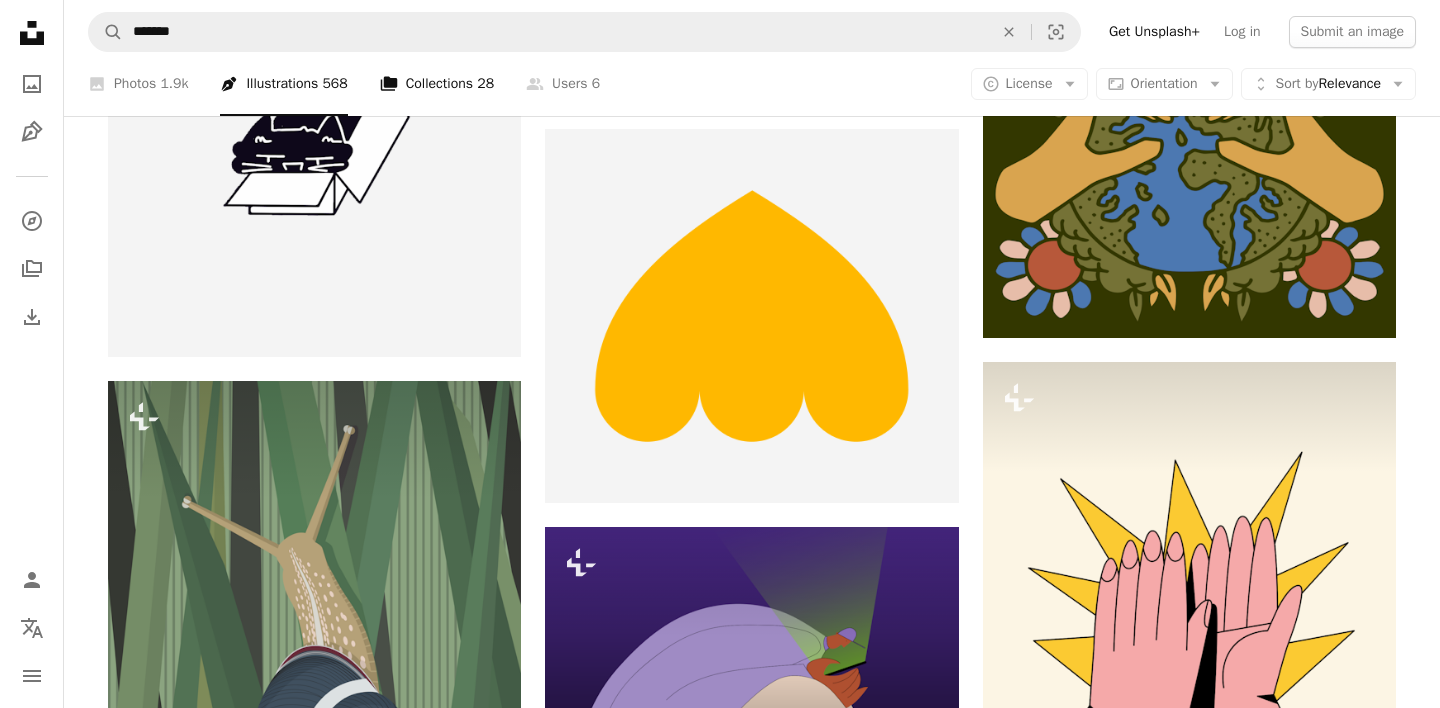 scroll, scrollTop: 2760, scrollLeft: 0, axis: vertical 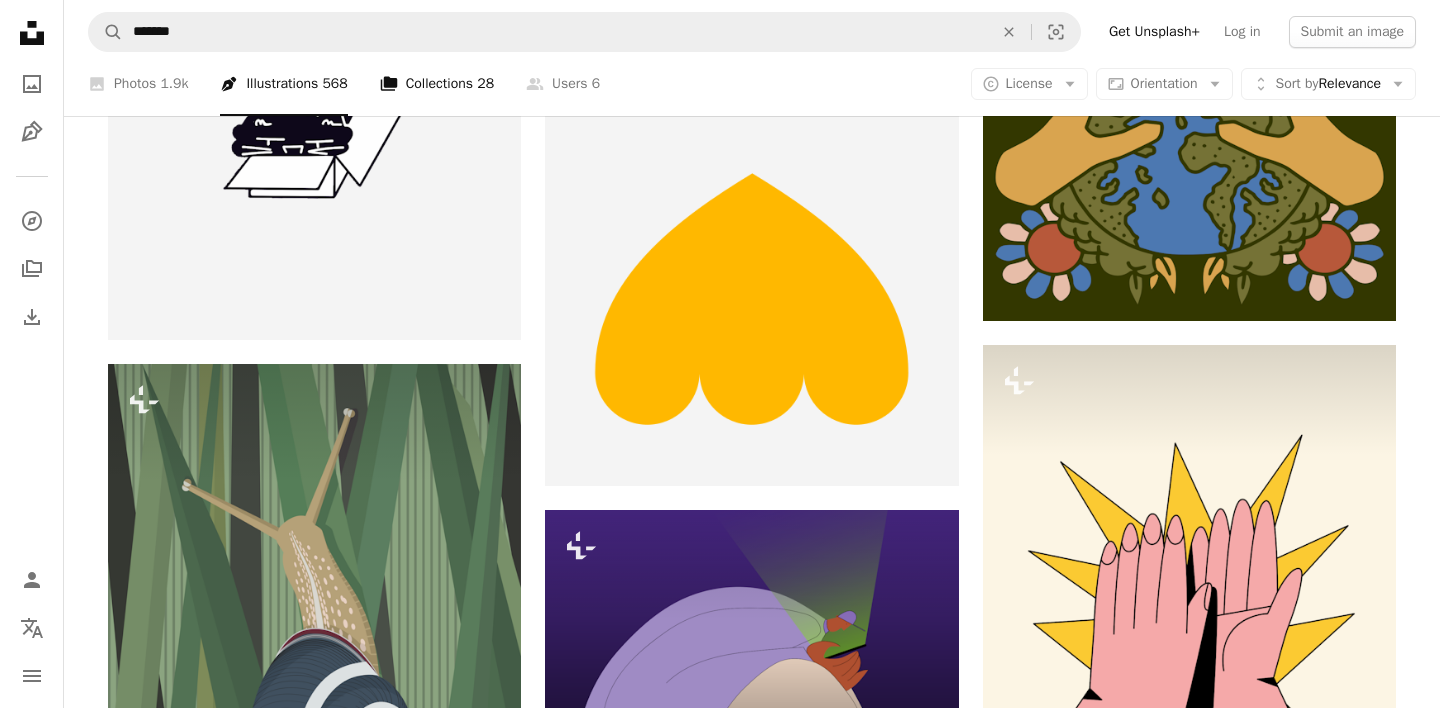 click on "A stack of folders Collections   28" at bounding box center [437, 84] 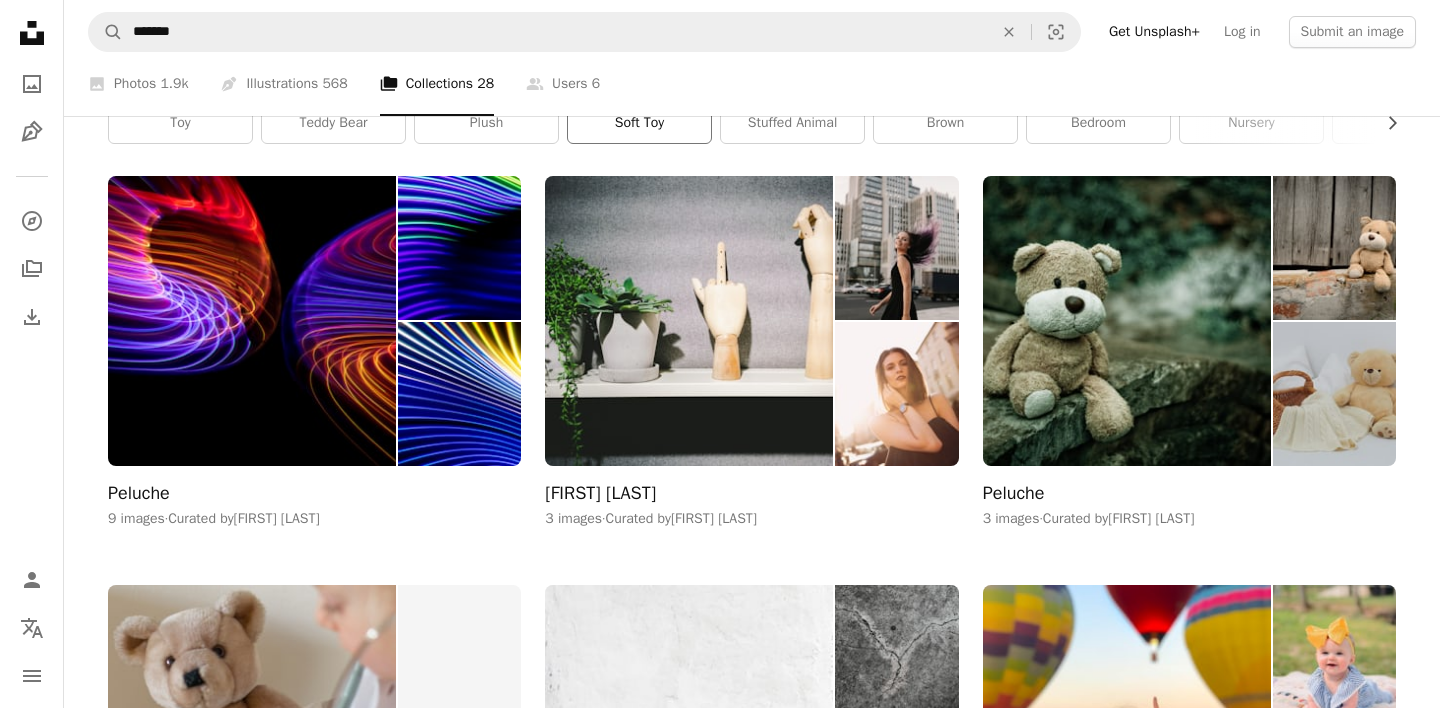 scroll, scrollTop: 324, scrollLeft: 0, axis: vertical 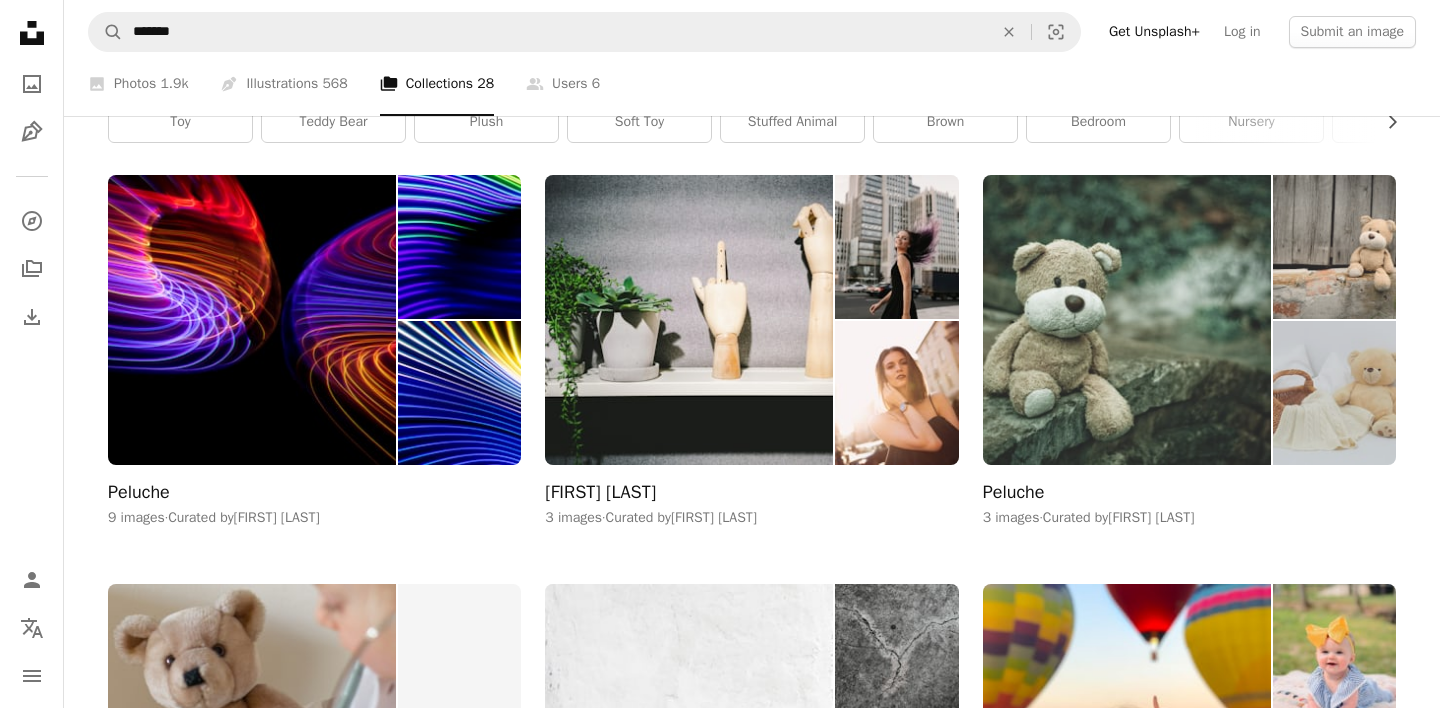 click at bounding box center (1127, 319) 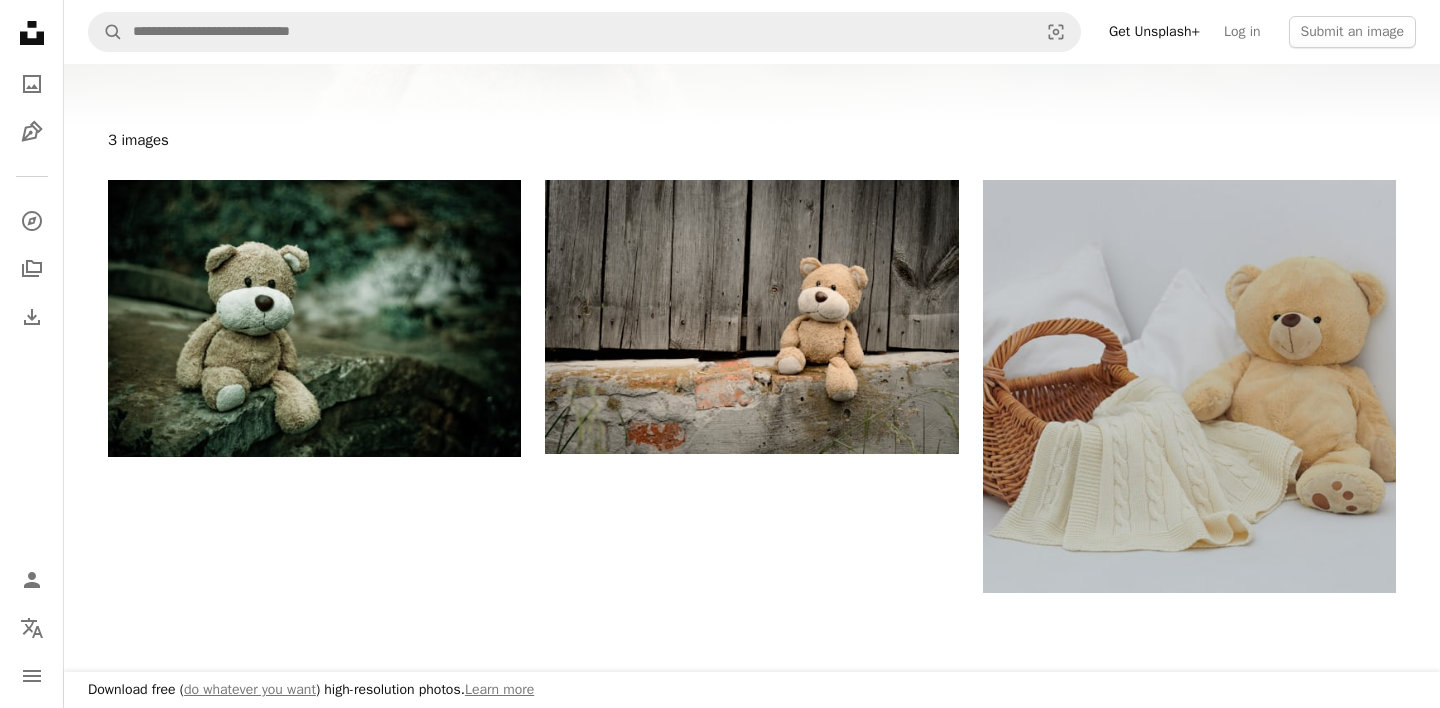 scroll, scrollTop: 170, scrollLeft: 0, axis: vertical 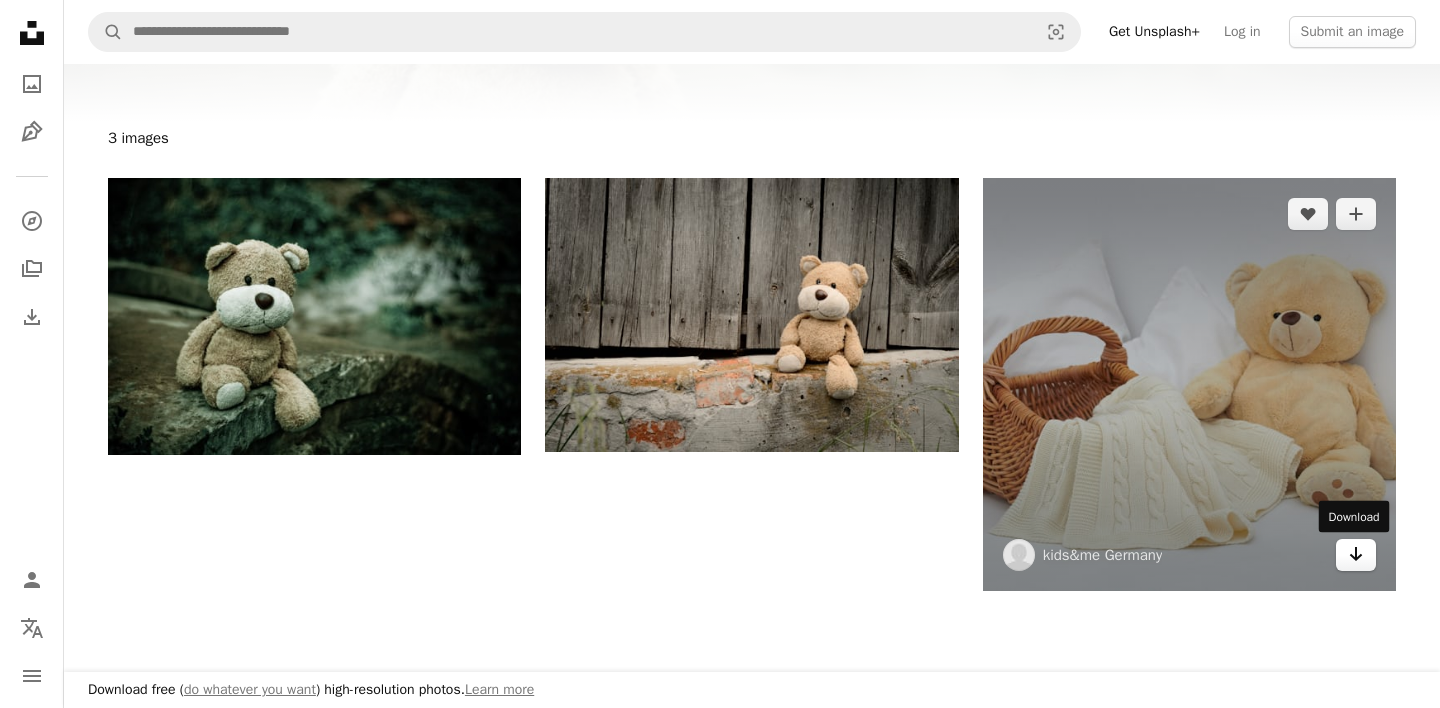 click on "Arrow pointing down" at bounding box center (1356, 555) 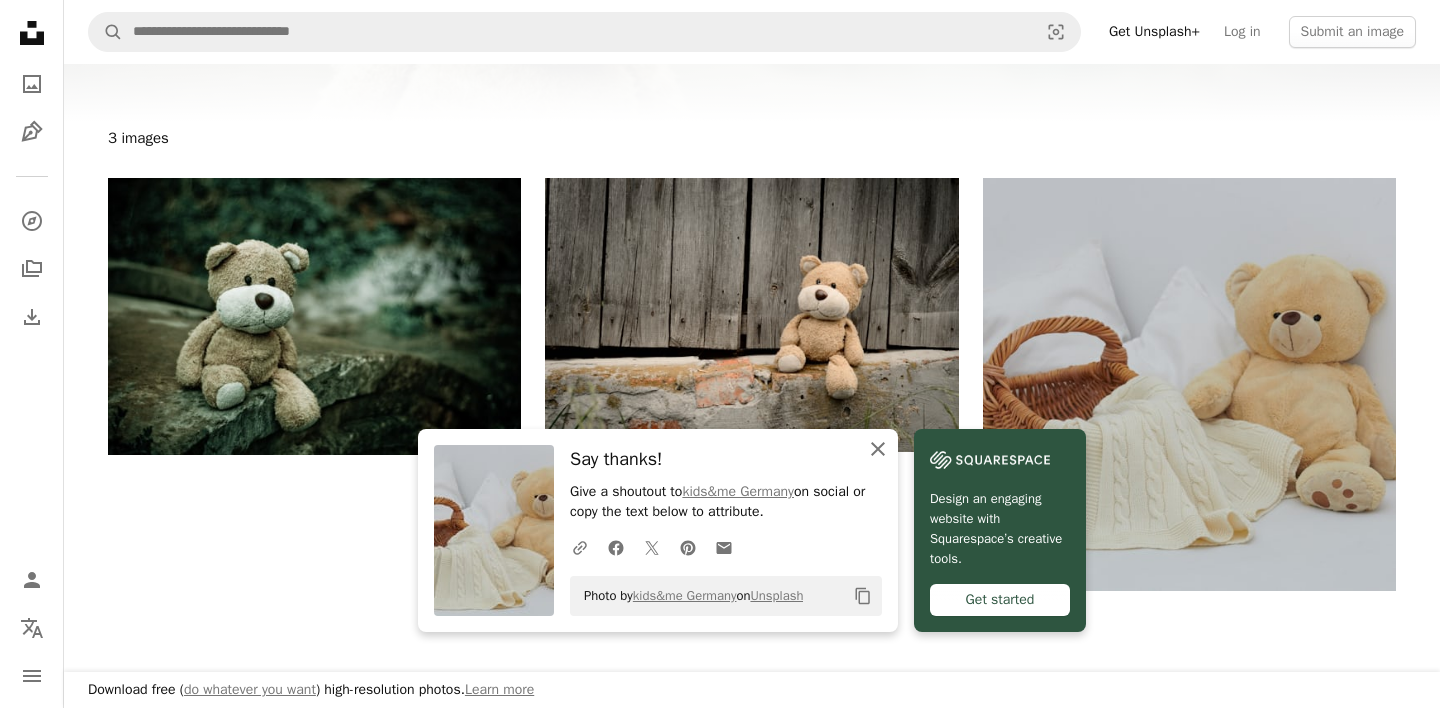 click 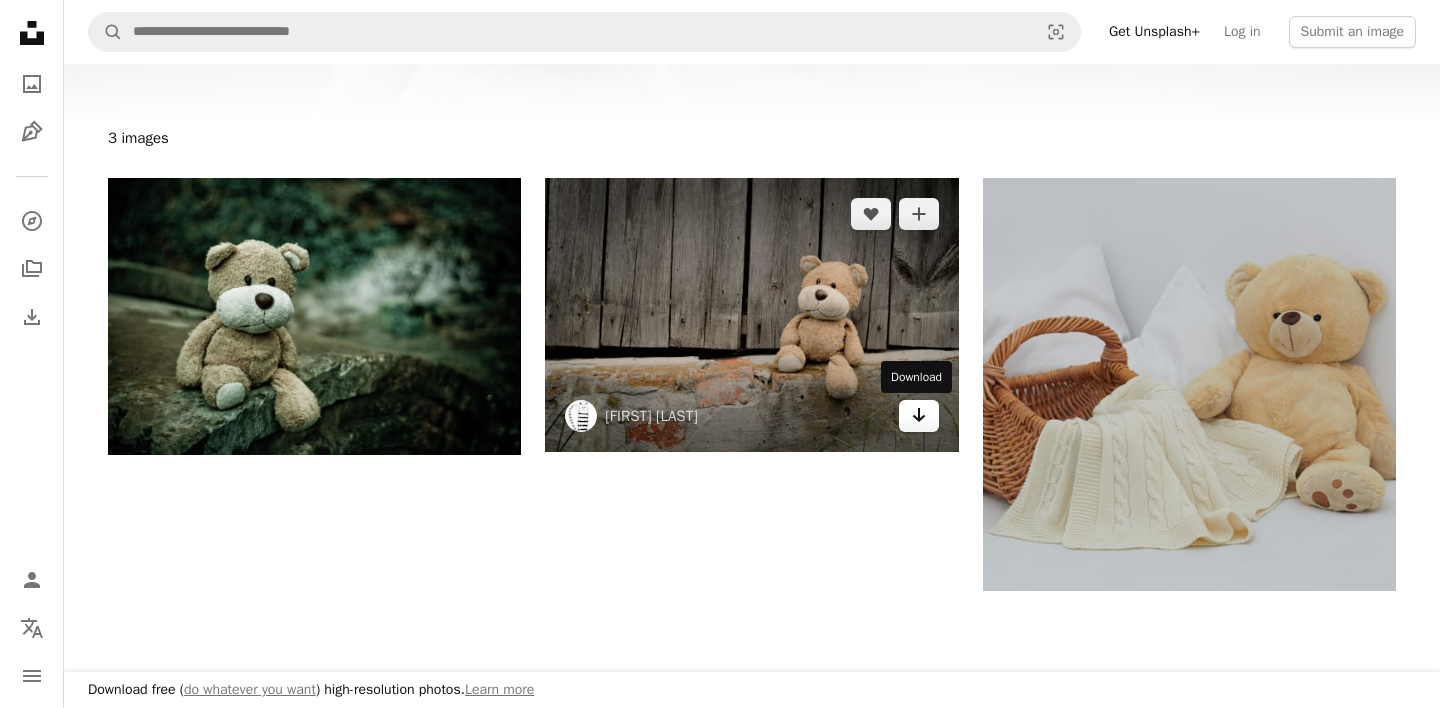 click on "Arrow pointing down" 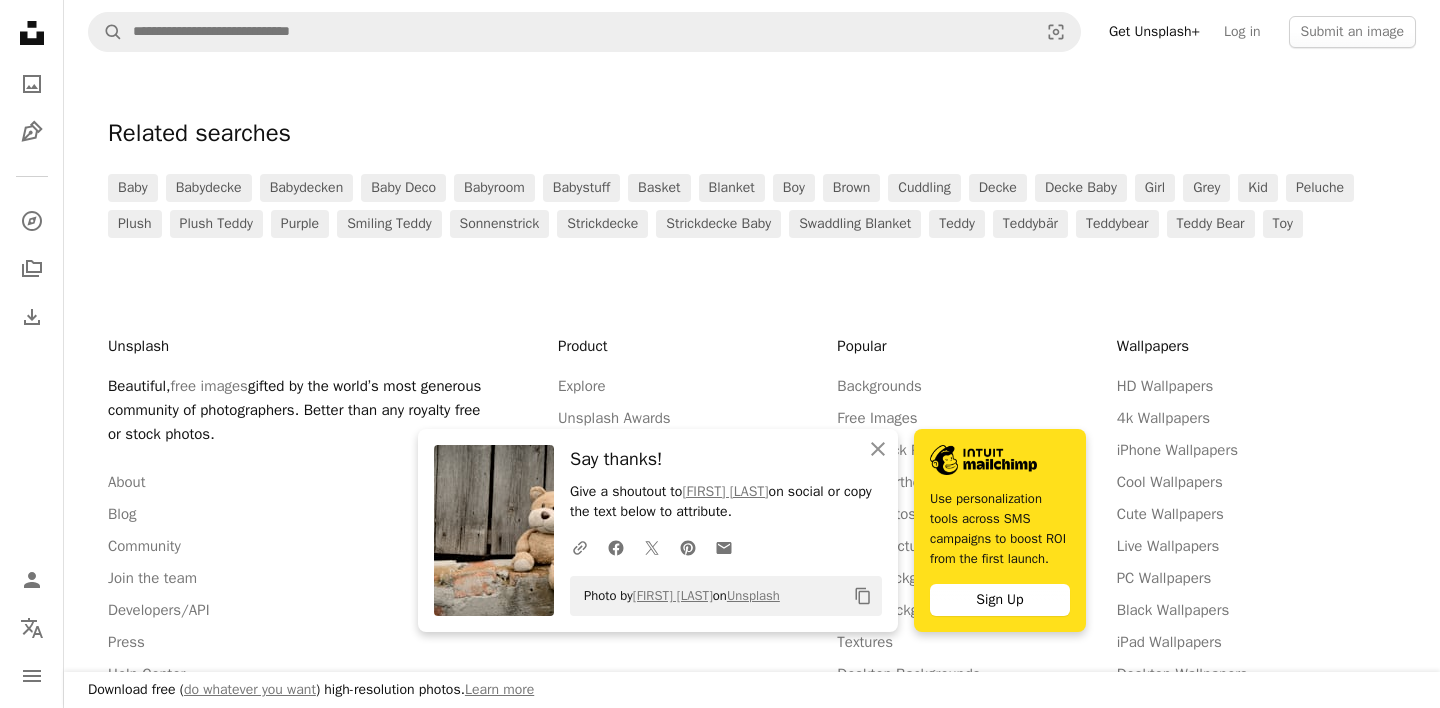scroll, scrollTop: 789, scrollLeft: 0, axis: vertical 